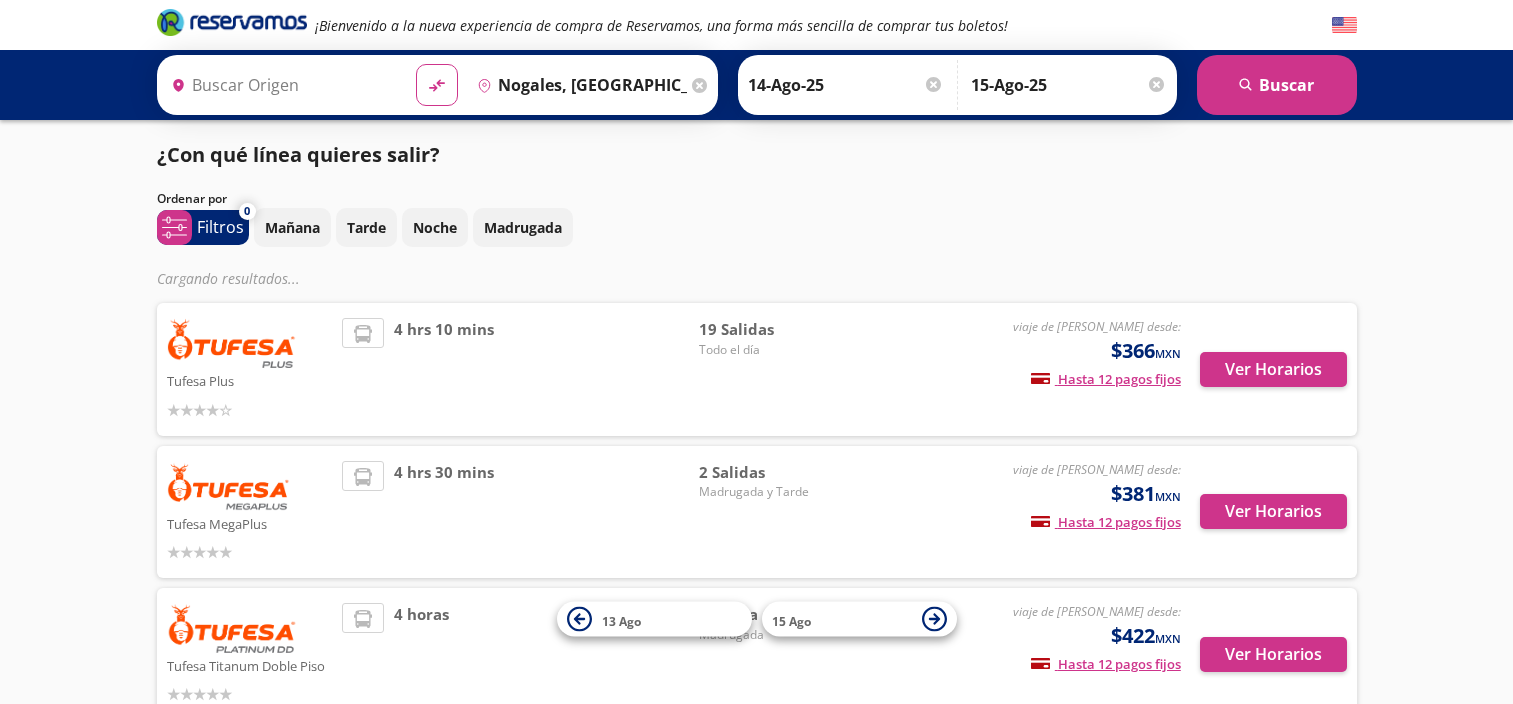 scroll, scrollTop: 0, scrollLeft: 0, axis: both 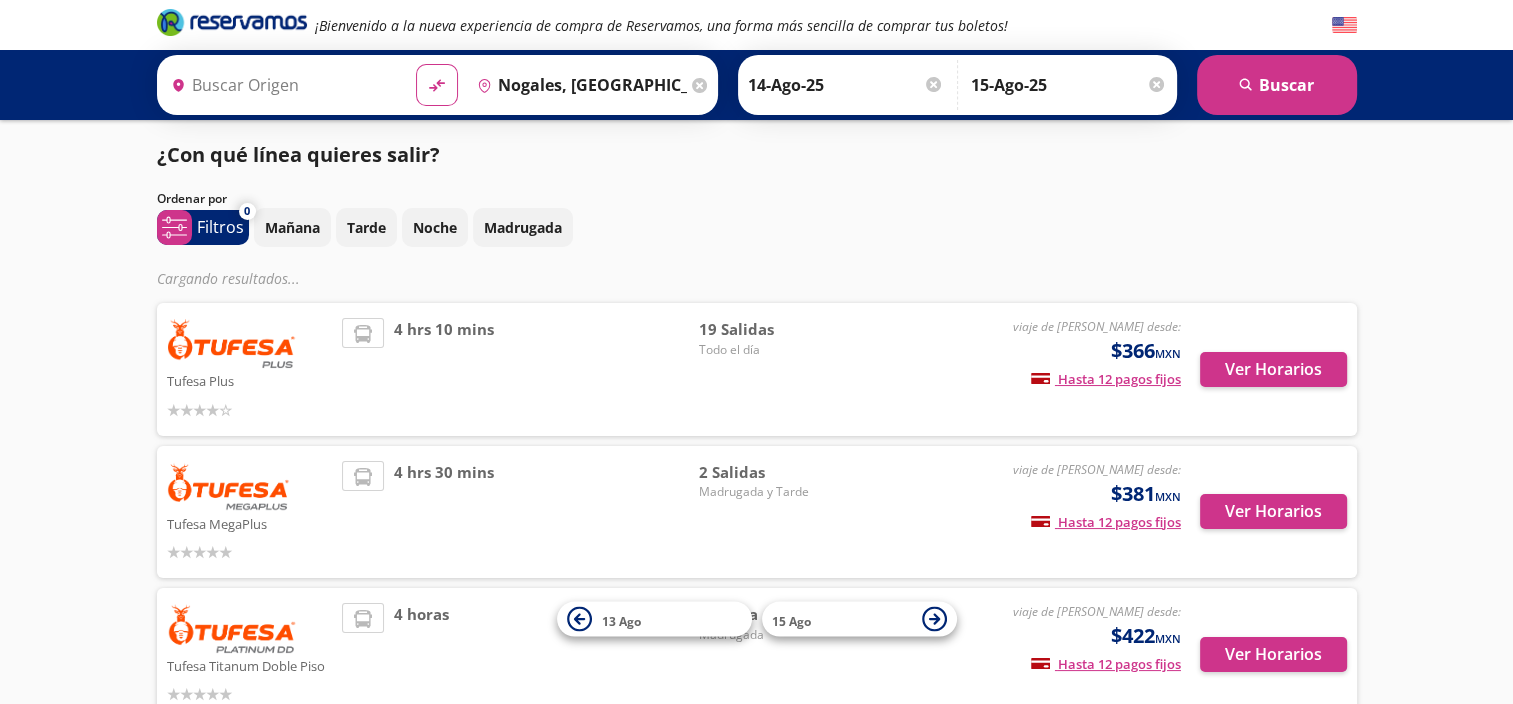 type on "[PERSON_NAME], [GEOGRAPHIC_DATA]" 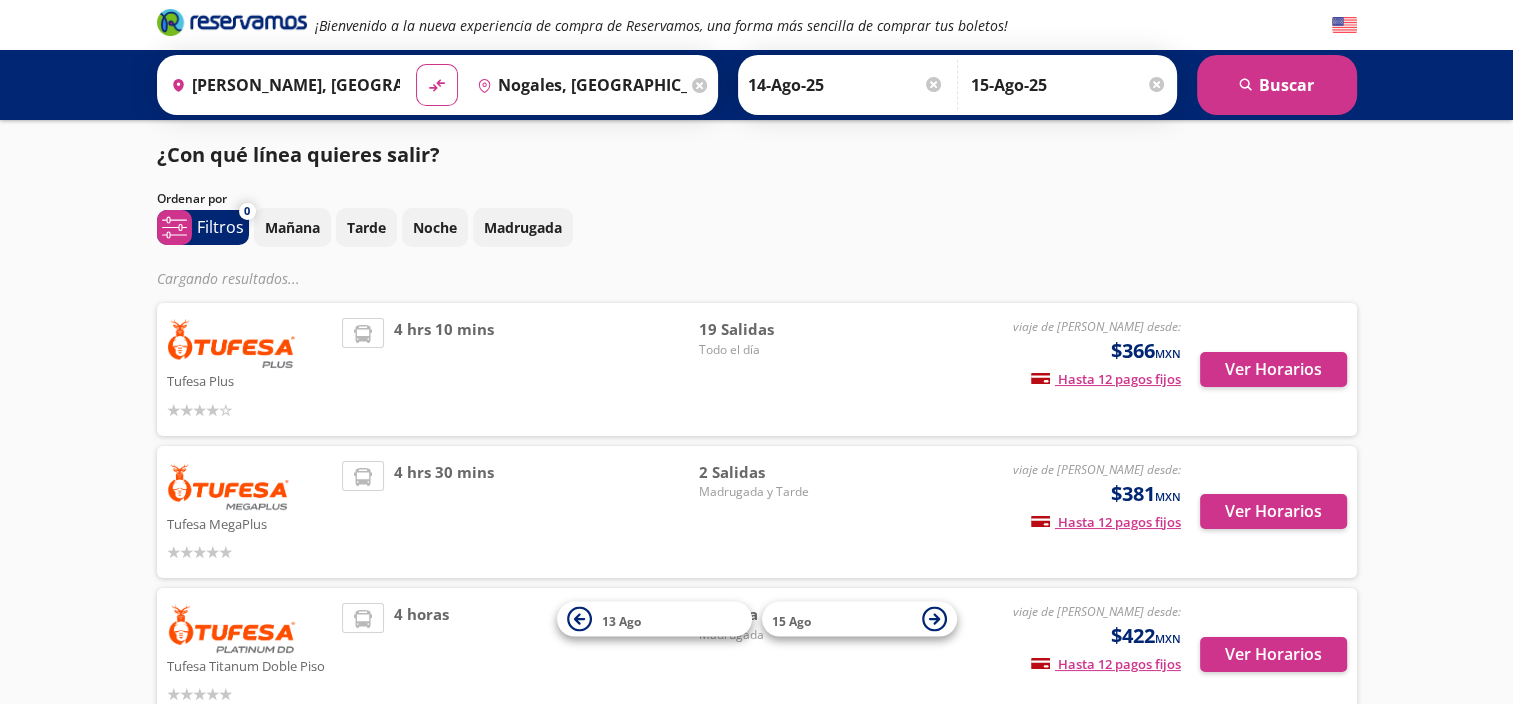 scroll, scrollTop: 0, scrollLeft: 0, axis: both 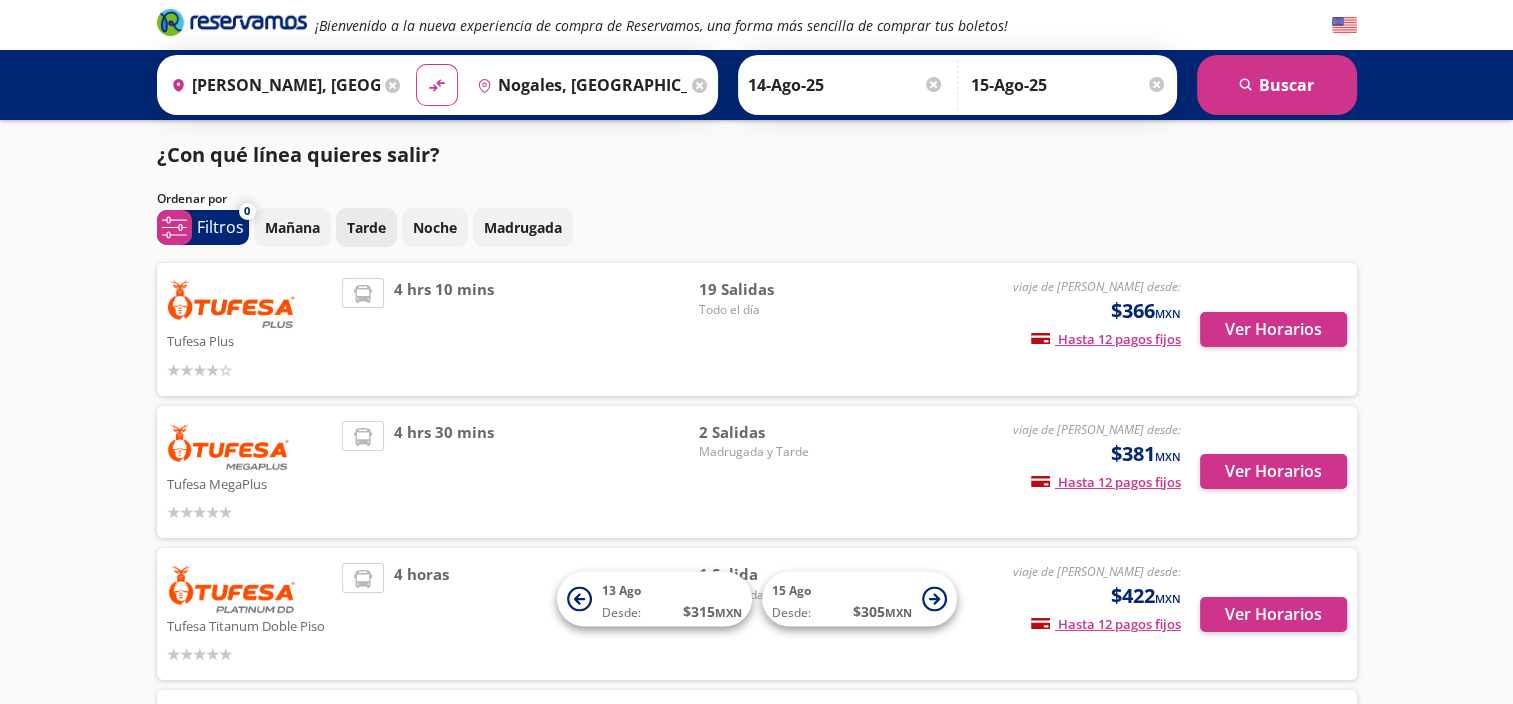 click on "Tarde" at bounding box center (366, 227) 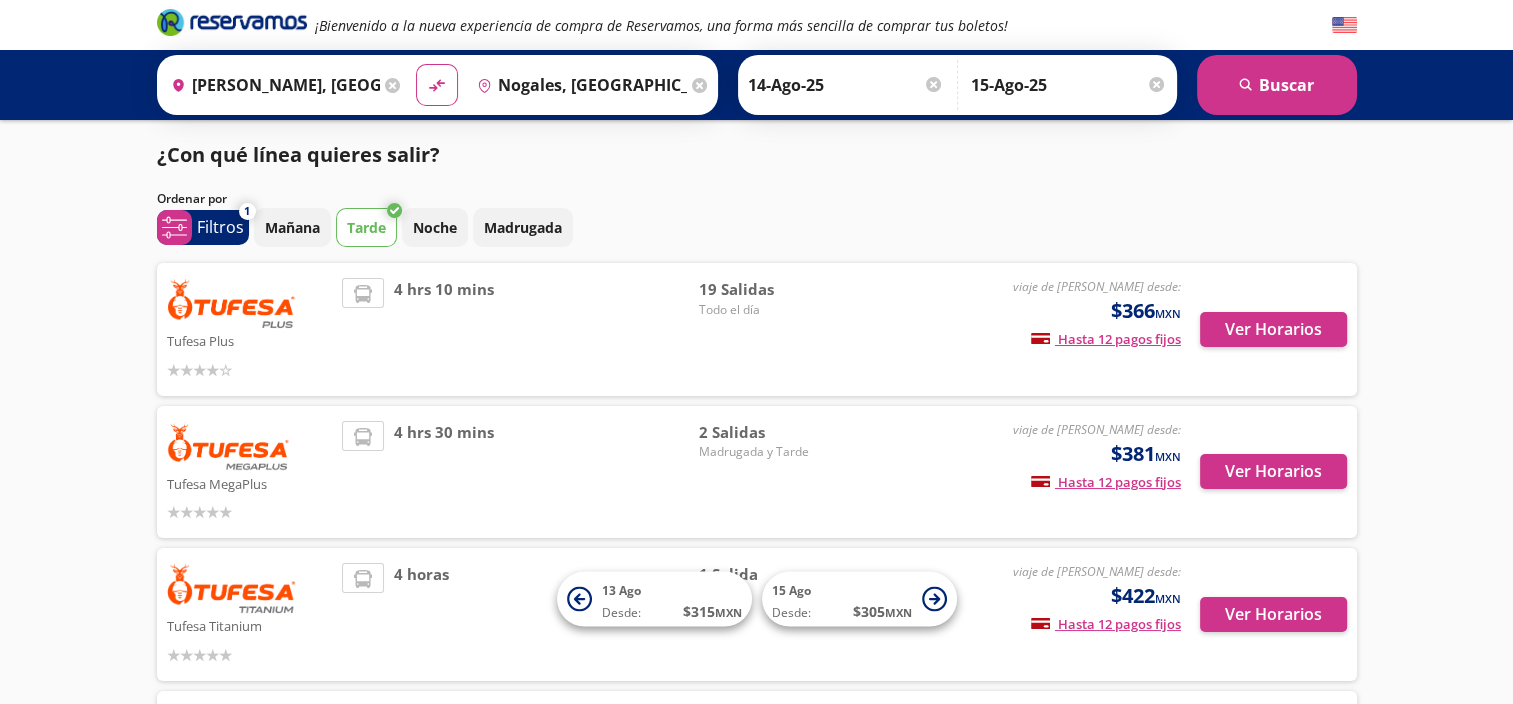 click on "¡Bienvenido a la nueva experiencia de compra de Reservamos, una forma más sencilla de comprar tus boletos! Origen
heroicons:map-pin-20-solid
[GEOGRAPHIC_DATA], [GEOGRAPHIC_DATA]
Destino
pin-outline
[GEOGRAPHIC_DATA], [GEOGRAPHIC_DATA]
material-symbols:compare-arrows-rounded
[PERSON_NAME] 14-Ago-25" at bounding box center (756, 694) 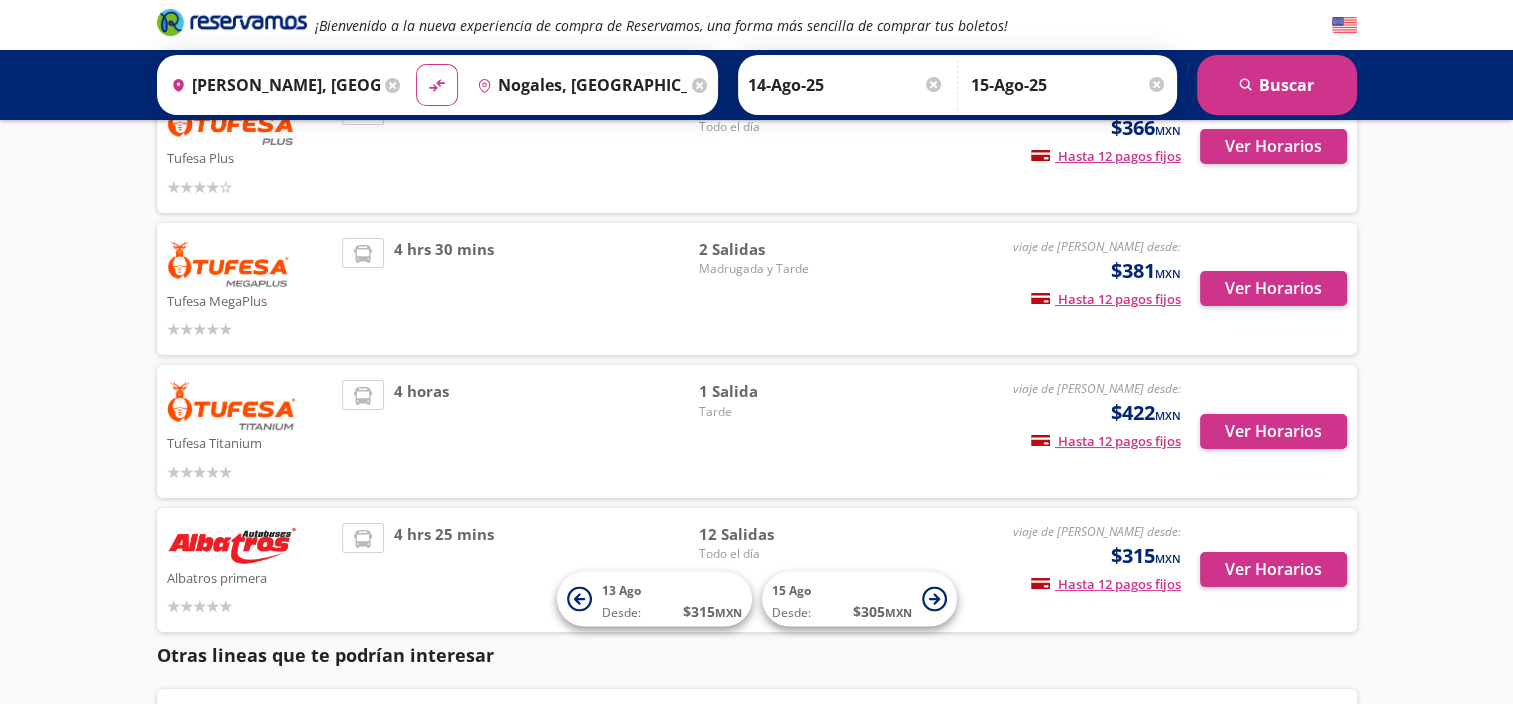 scroll, scrollTop: 0, scrollLeft: 0, axis: both 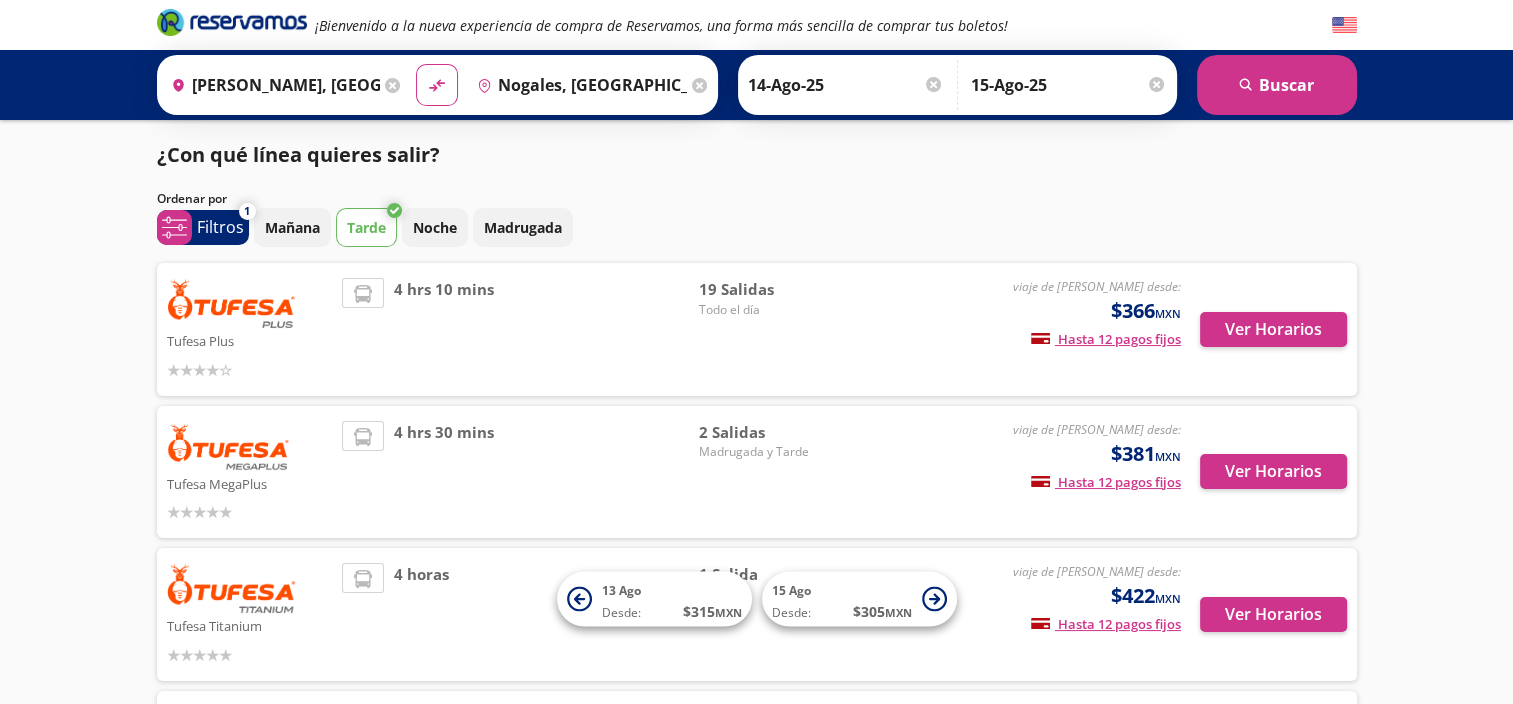 click at bounding box center (232, 303) 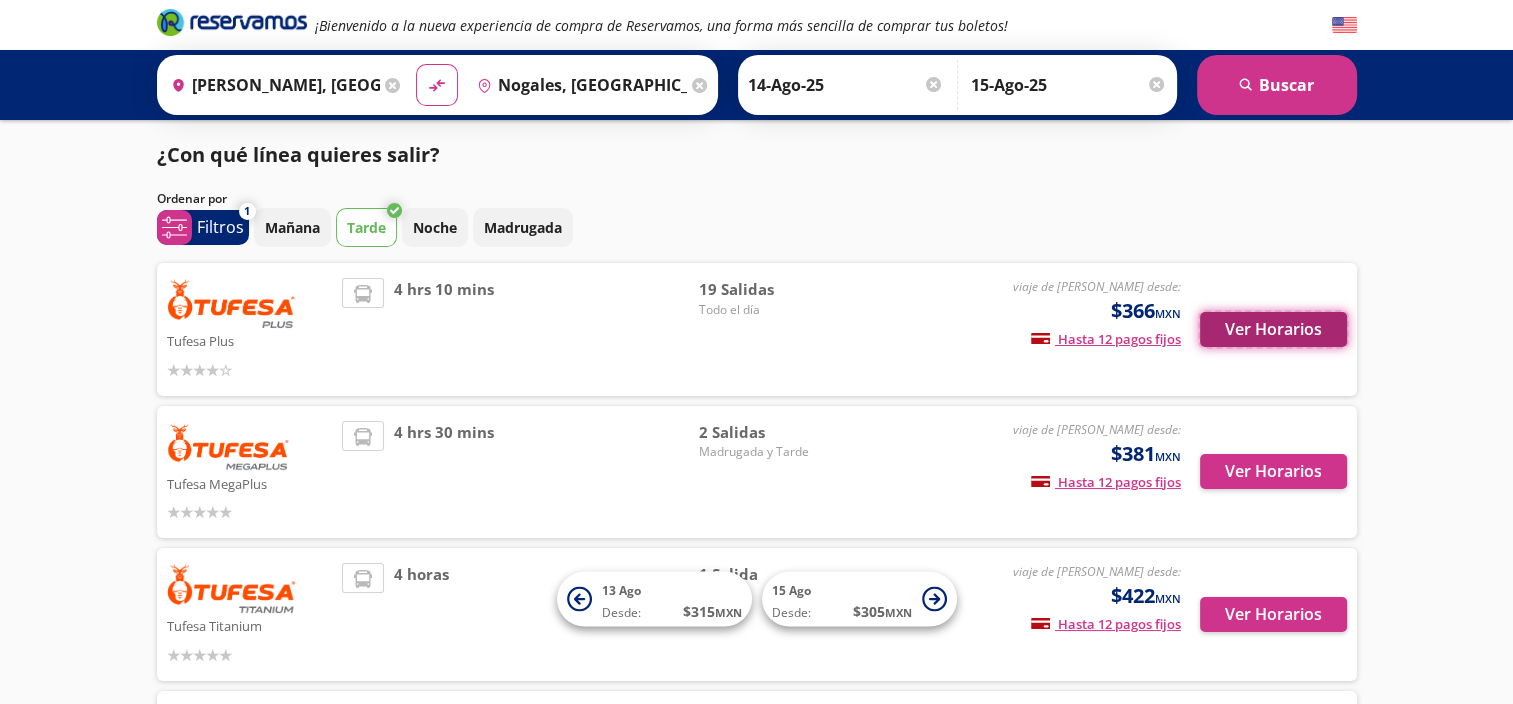click on "Ver Horarios" at bounding box center (1273, 329) 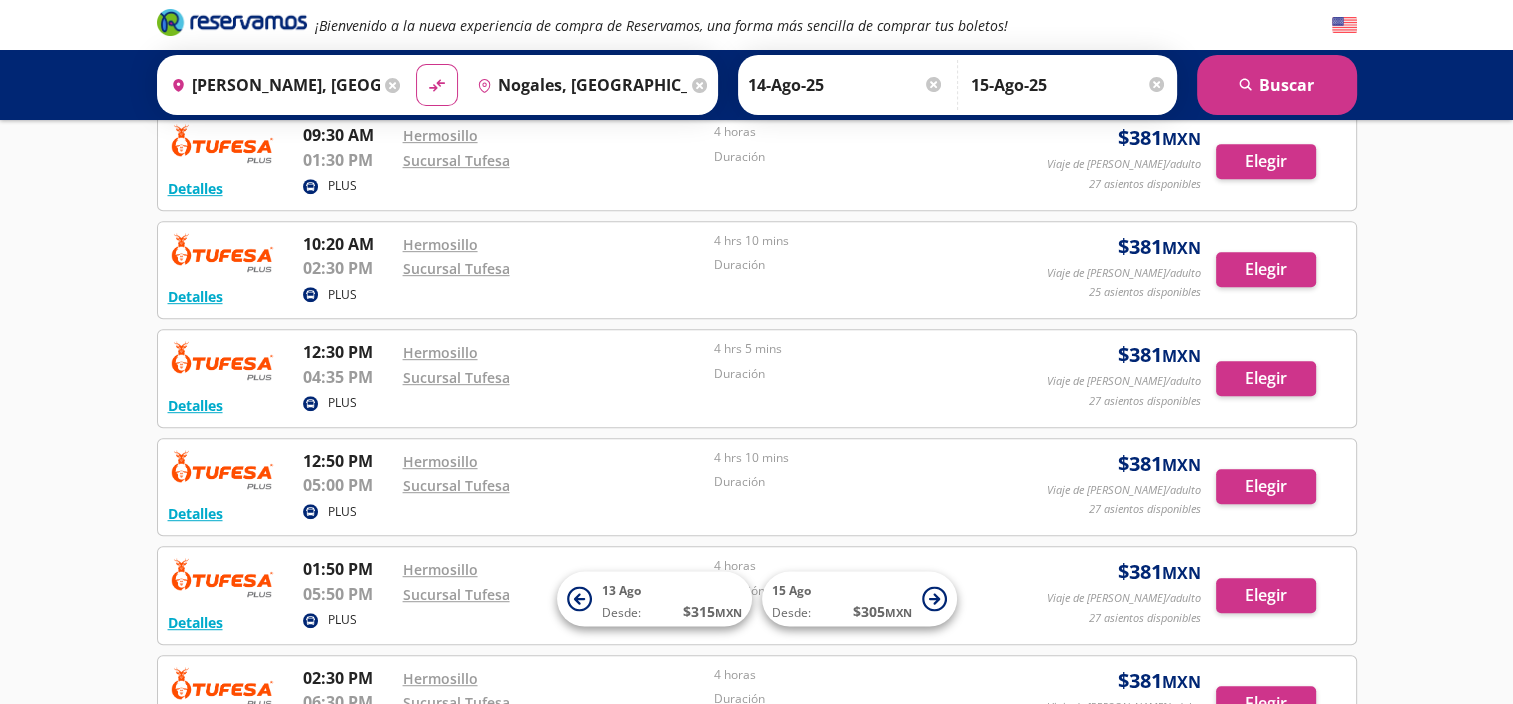 scroll, scrollTop: 977, scrollLeft: 0, axis: vertical 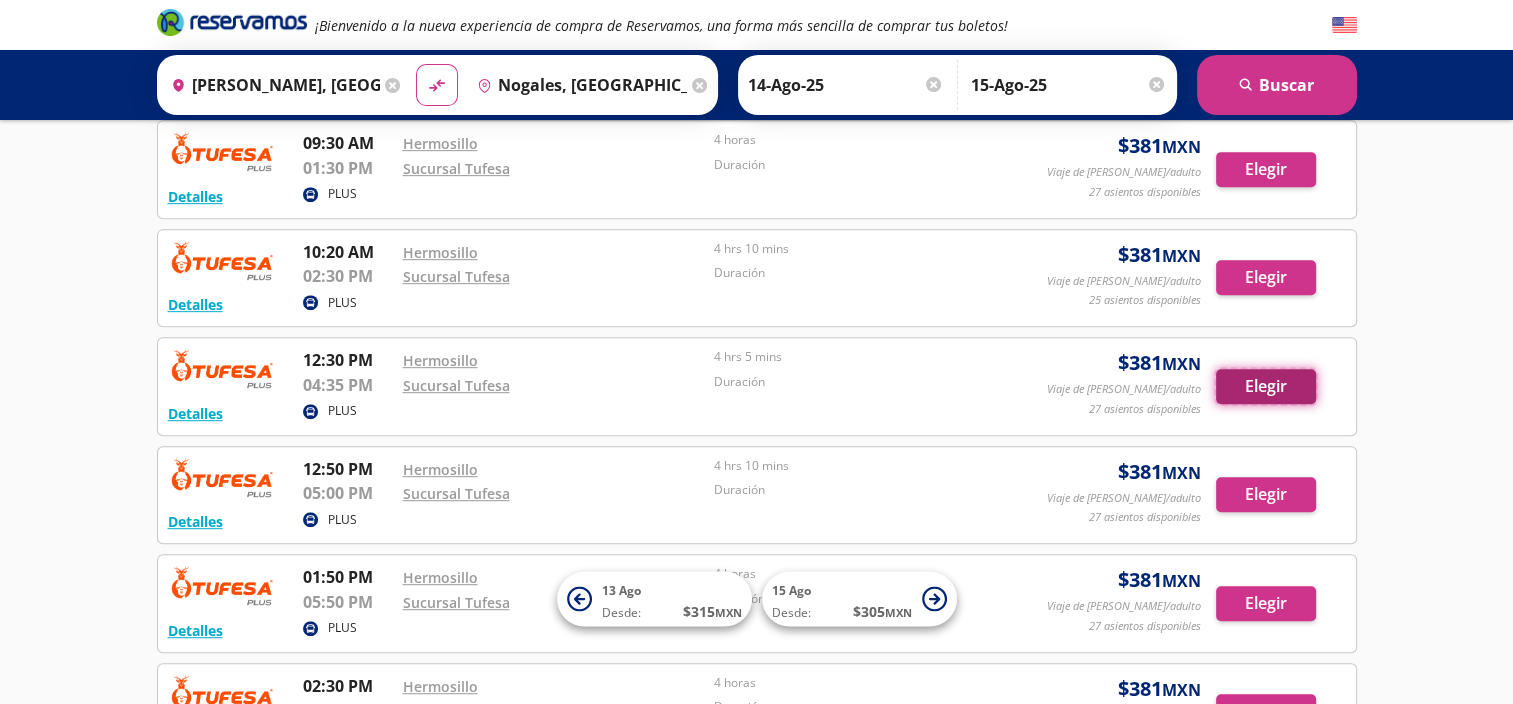 click on "Elegir" at bounding box center [1266, 386] 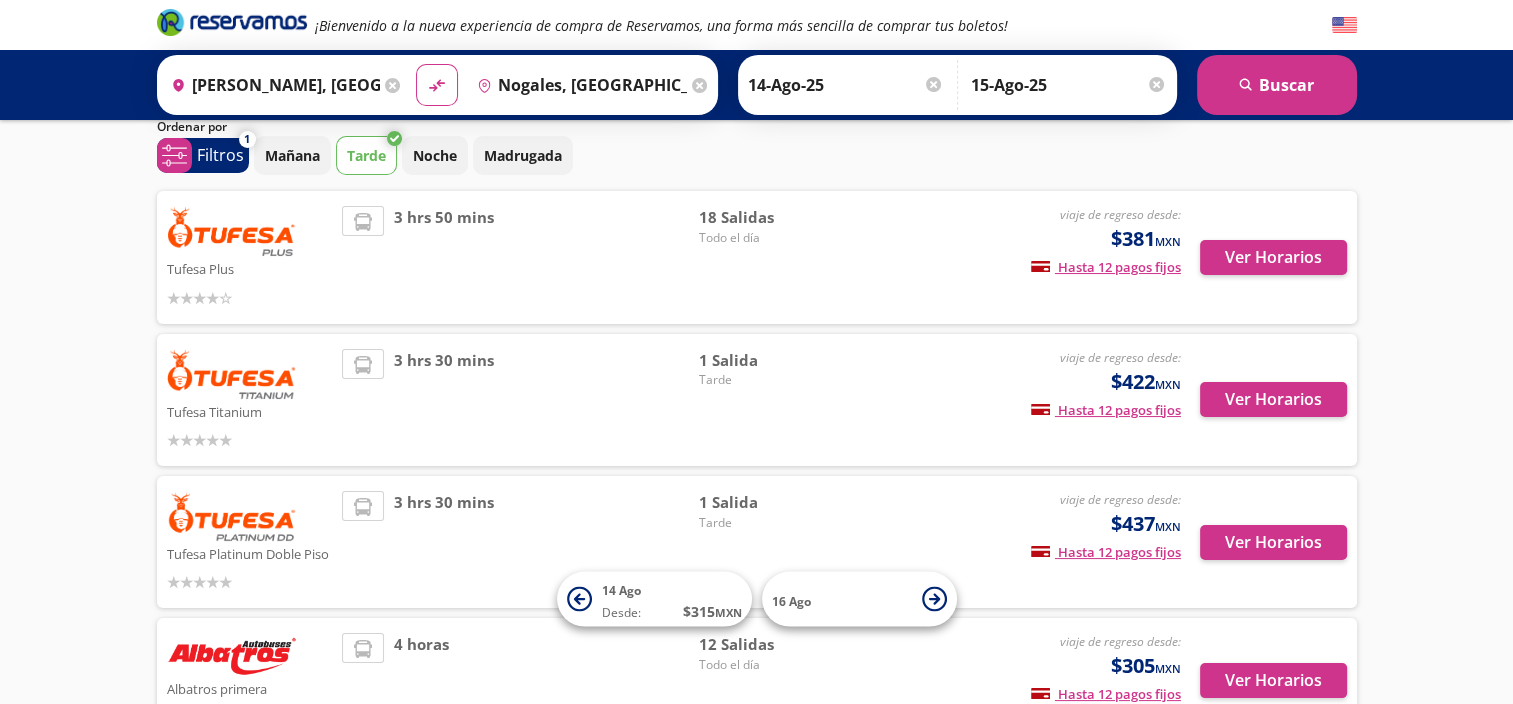 scroll, scrollTop: 0, scrollLeft: 0, axis: both 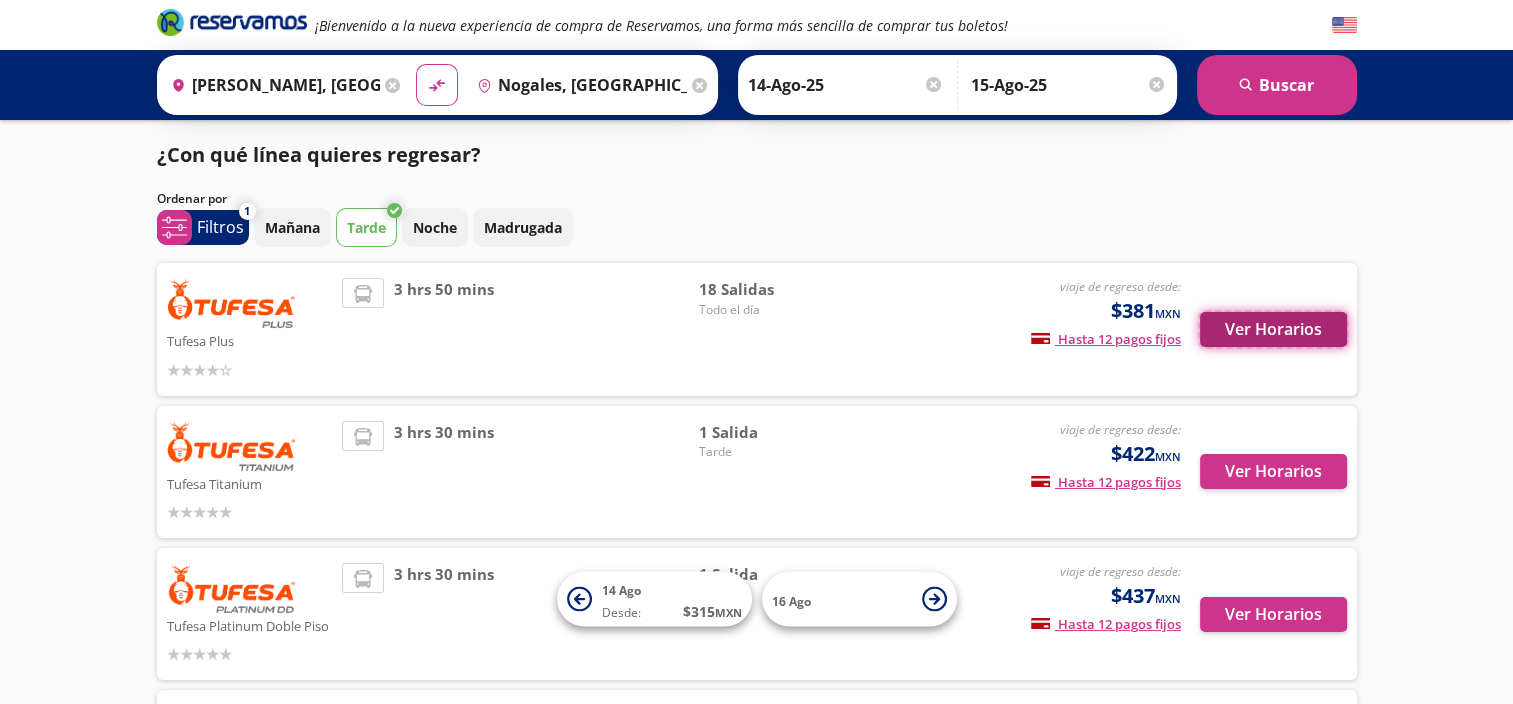 click on "Ver Horarios" at bounding box center (1273, 329) 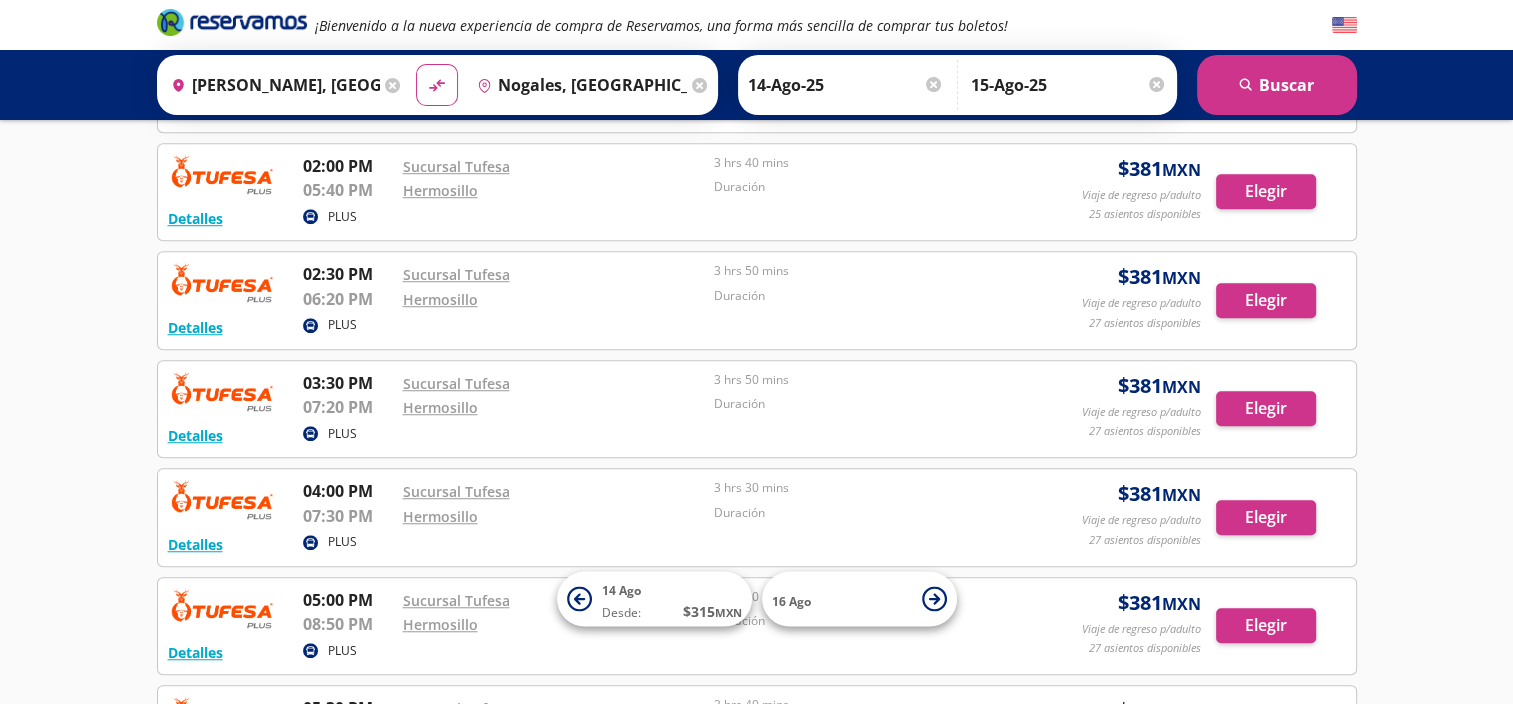 scroll, scrollTop: 1404, scrollLeft: 0, axis: vertical 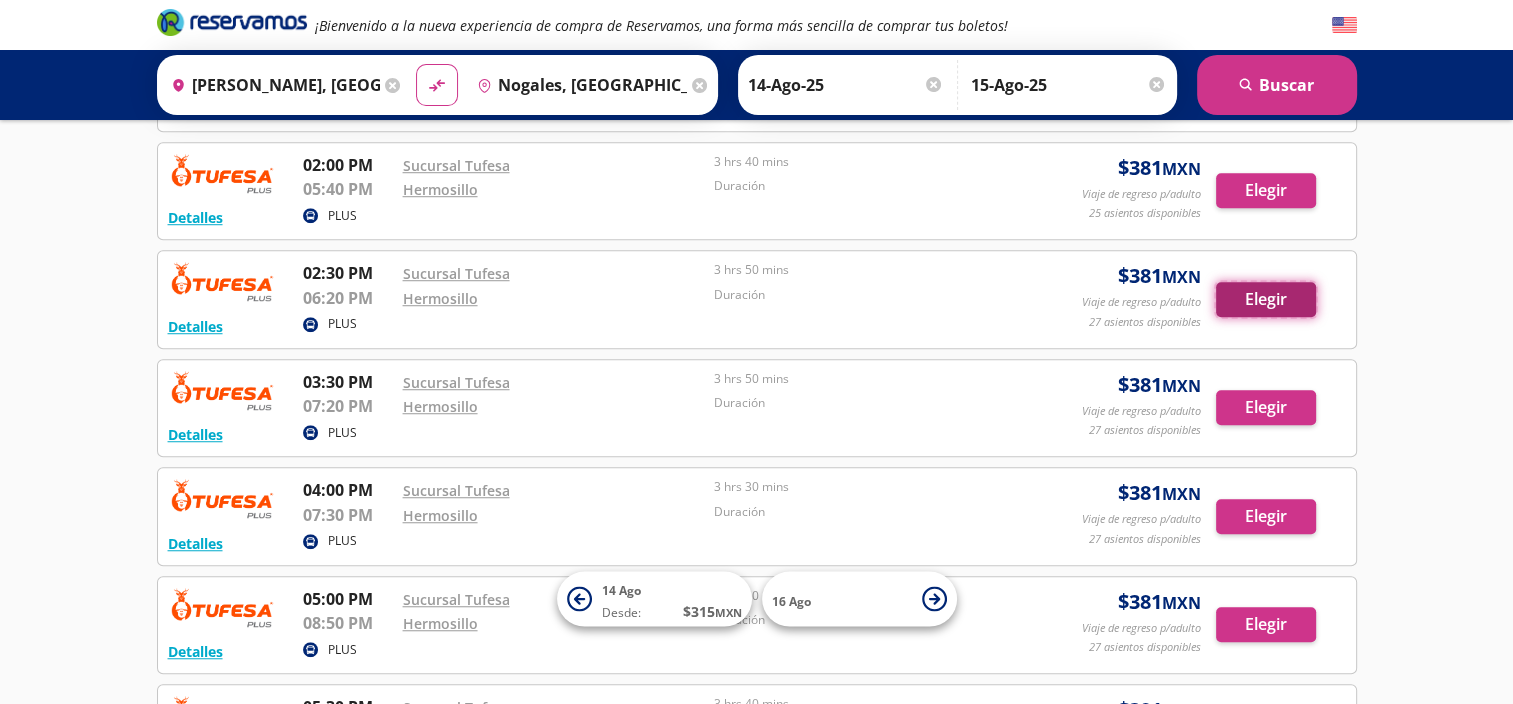 click on "Elegir" at bounding box center [1266, 299] 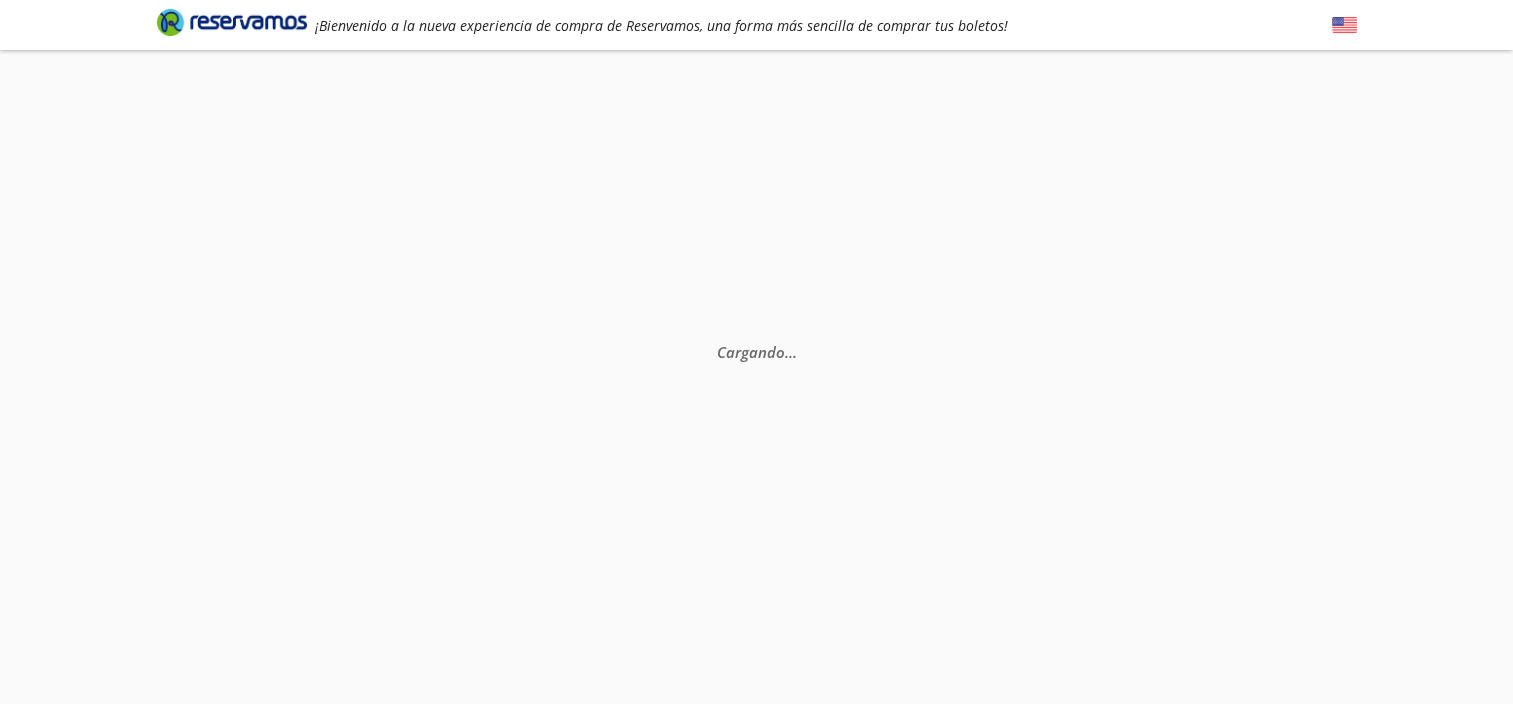 scroll, scrollTop: 0, scrollLeft: 0, axis: both 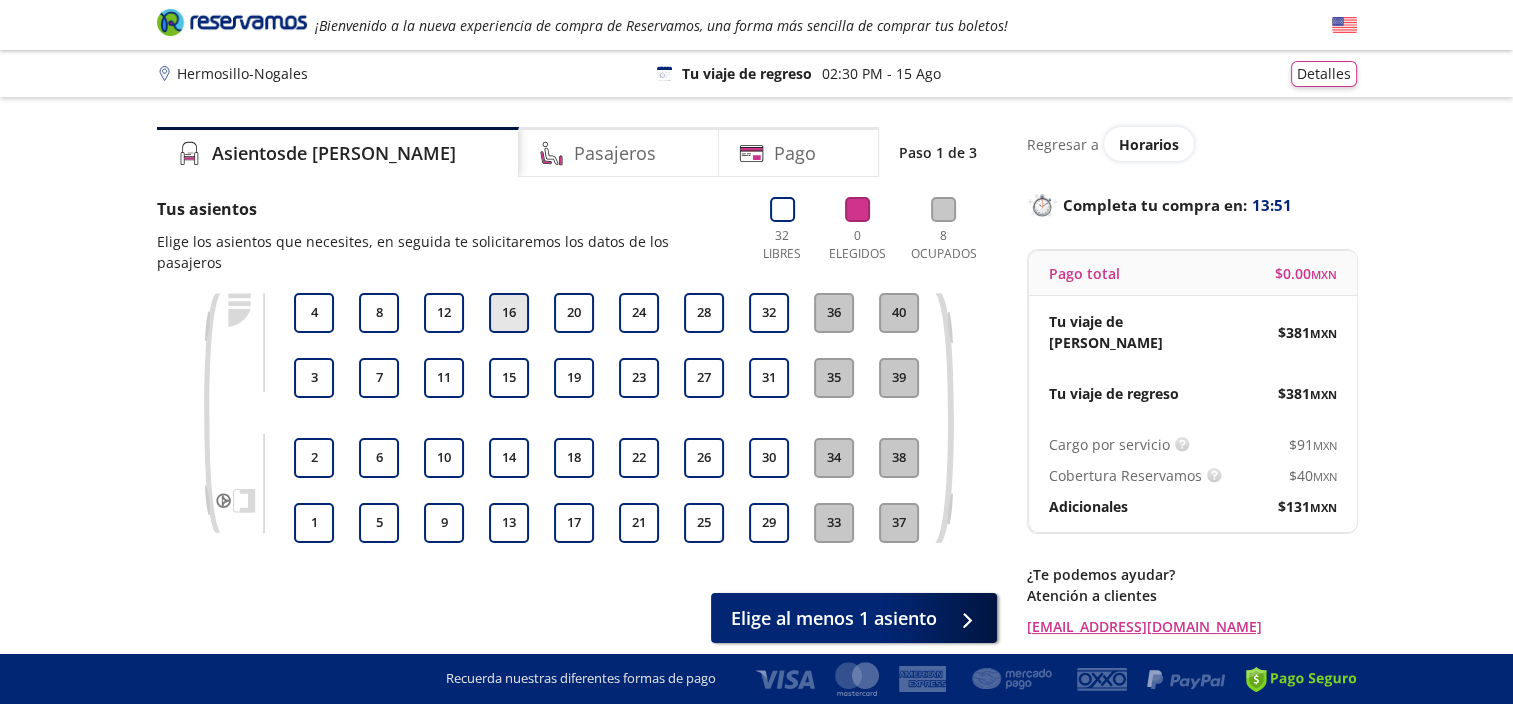 click on "16" at bounding box center (509, 313) 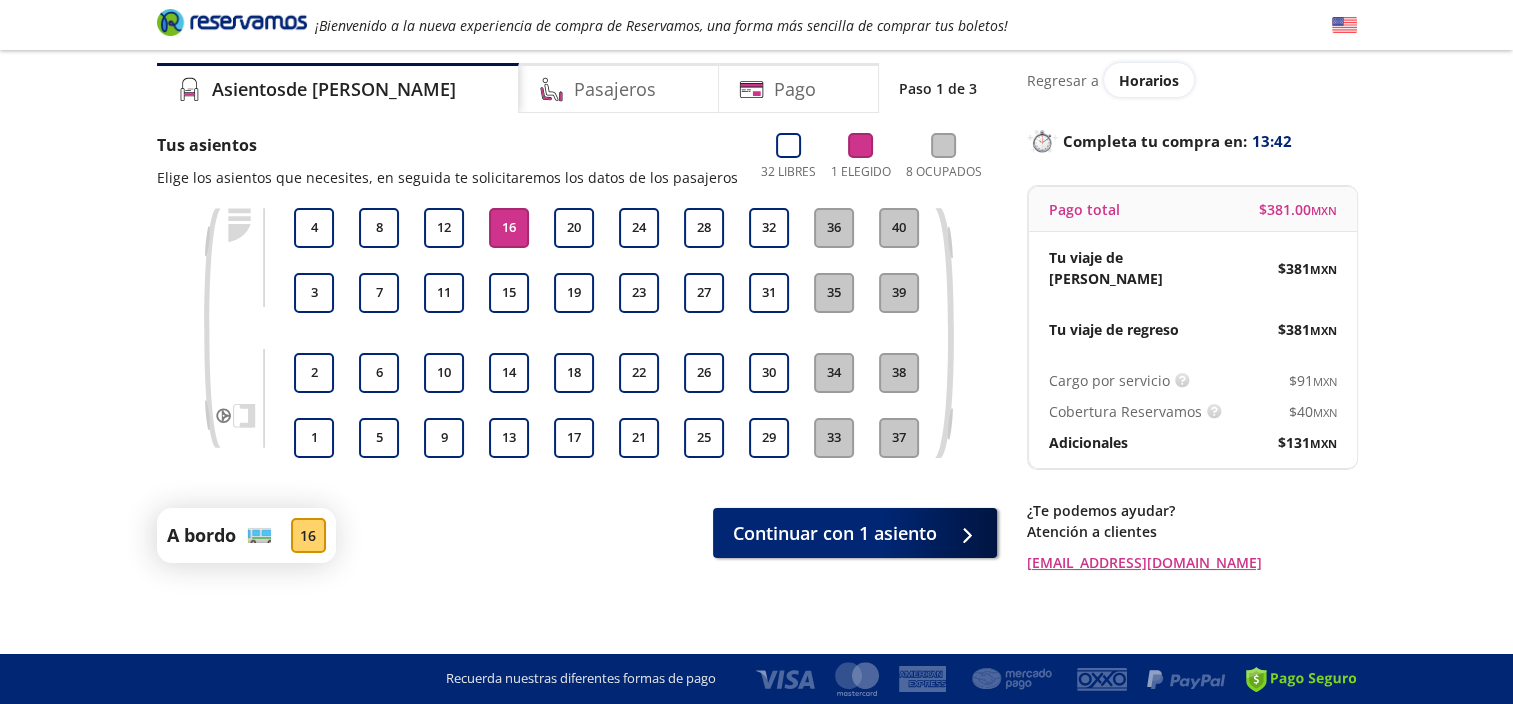 scroll, scrollTop: 0, scrollLeft: 0, axis: both 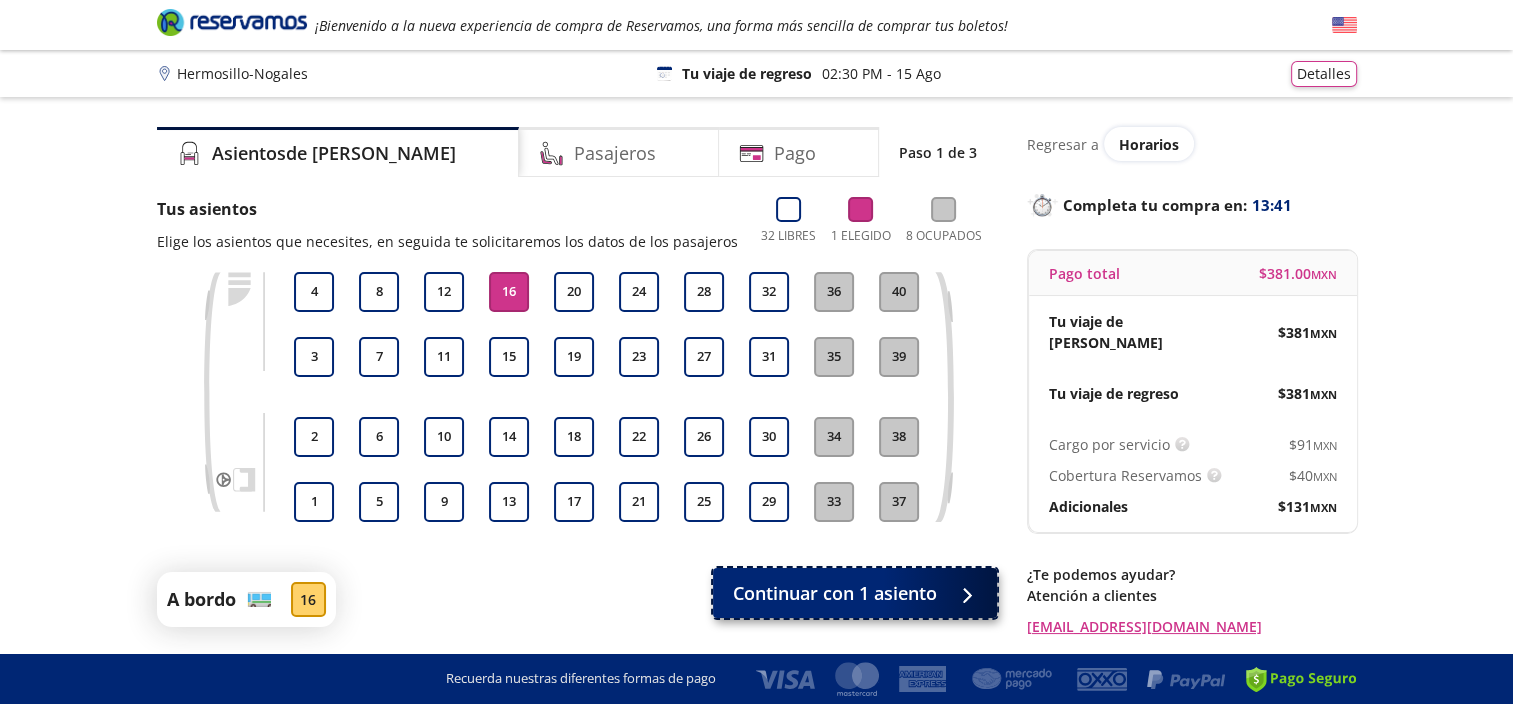 click on "Continuar con 1 asiento" at bounding box center [835, 593] 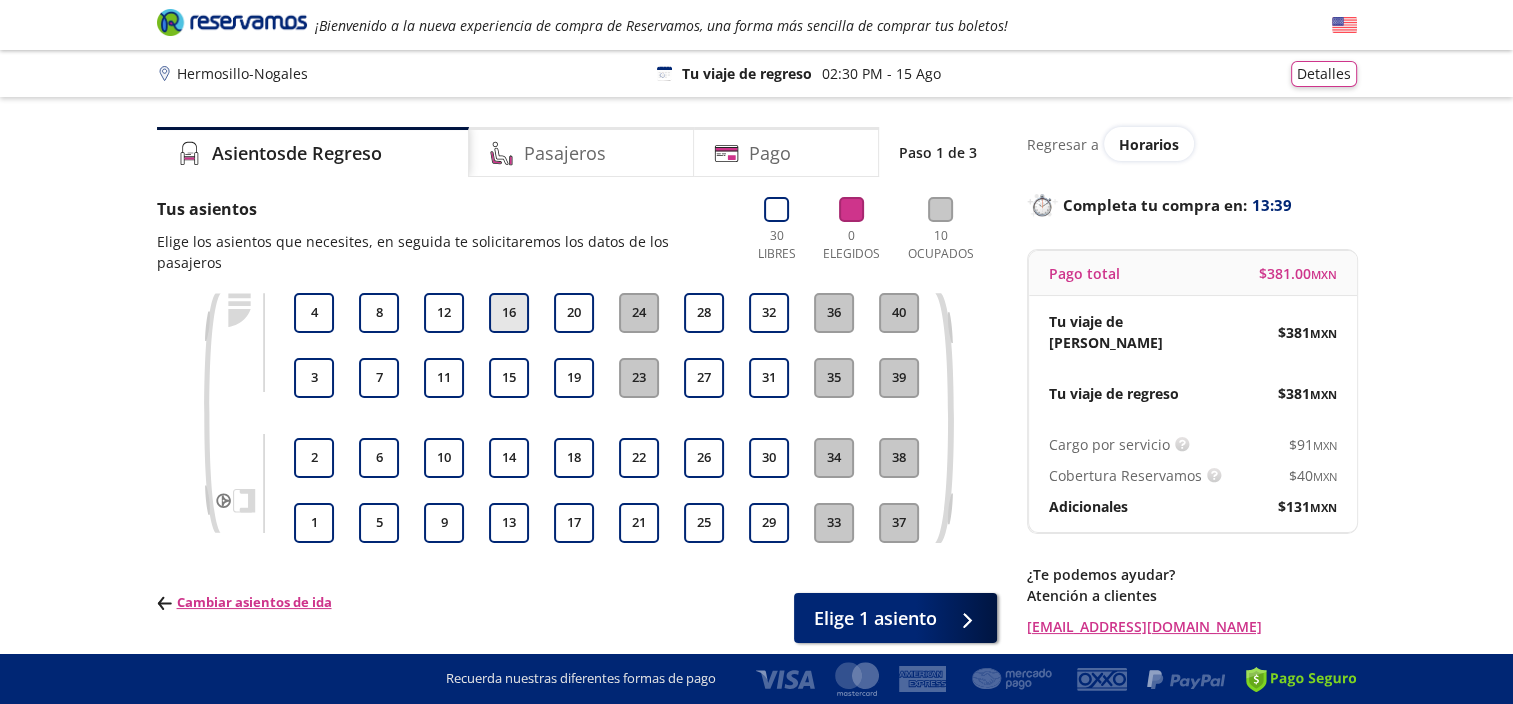 click on "16" at bounding box center [509, 313] 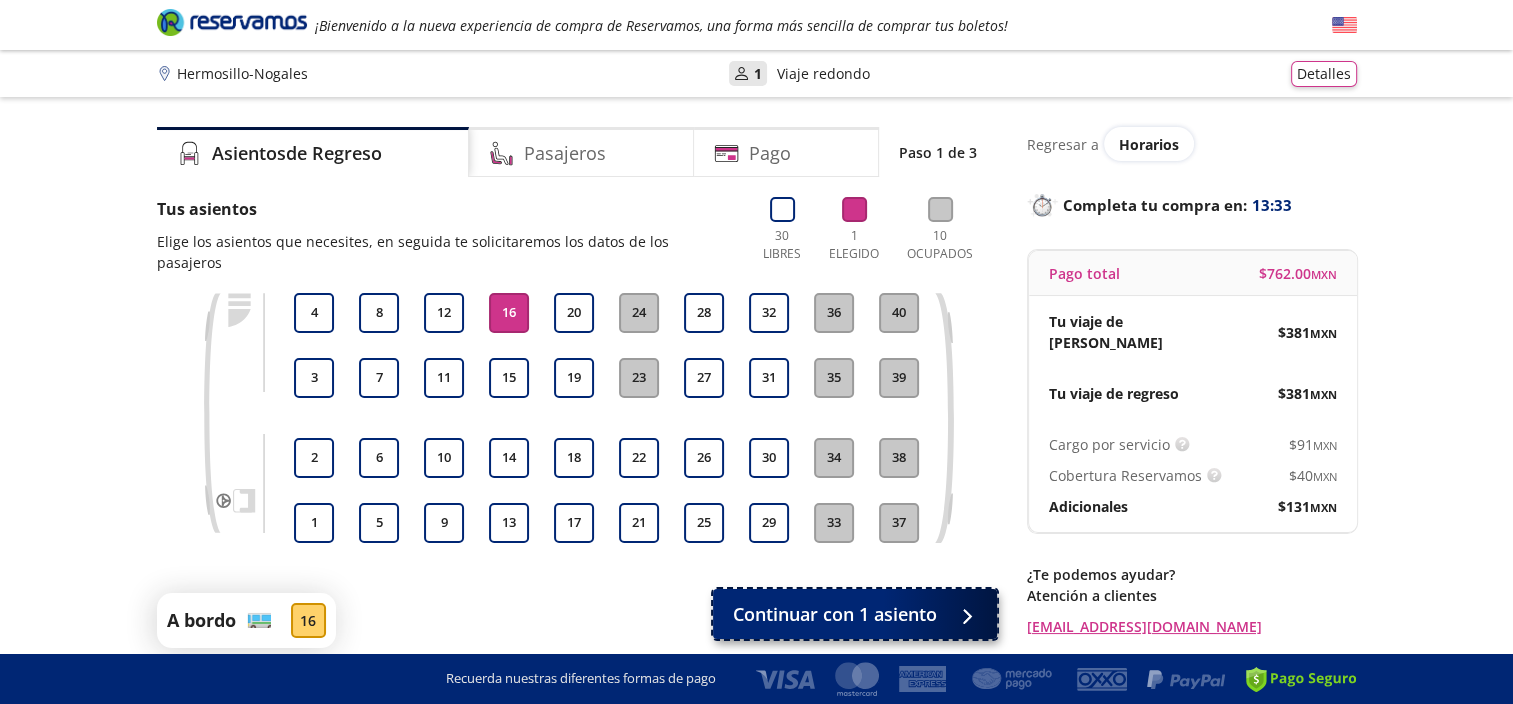 click on "Continuar con 1 asiento" at bounding box center [835, 614] 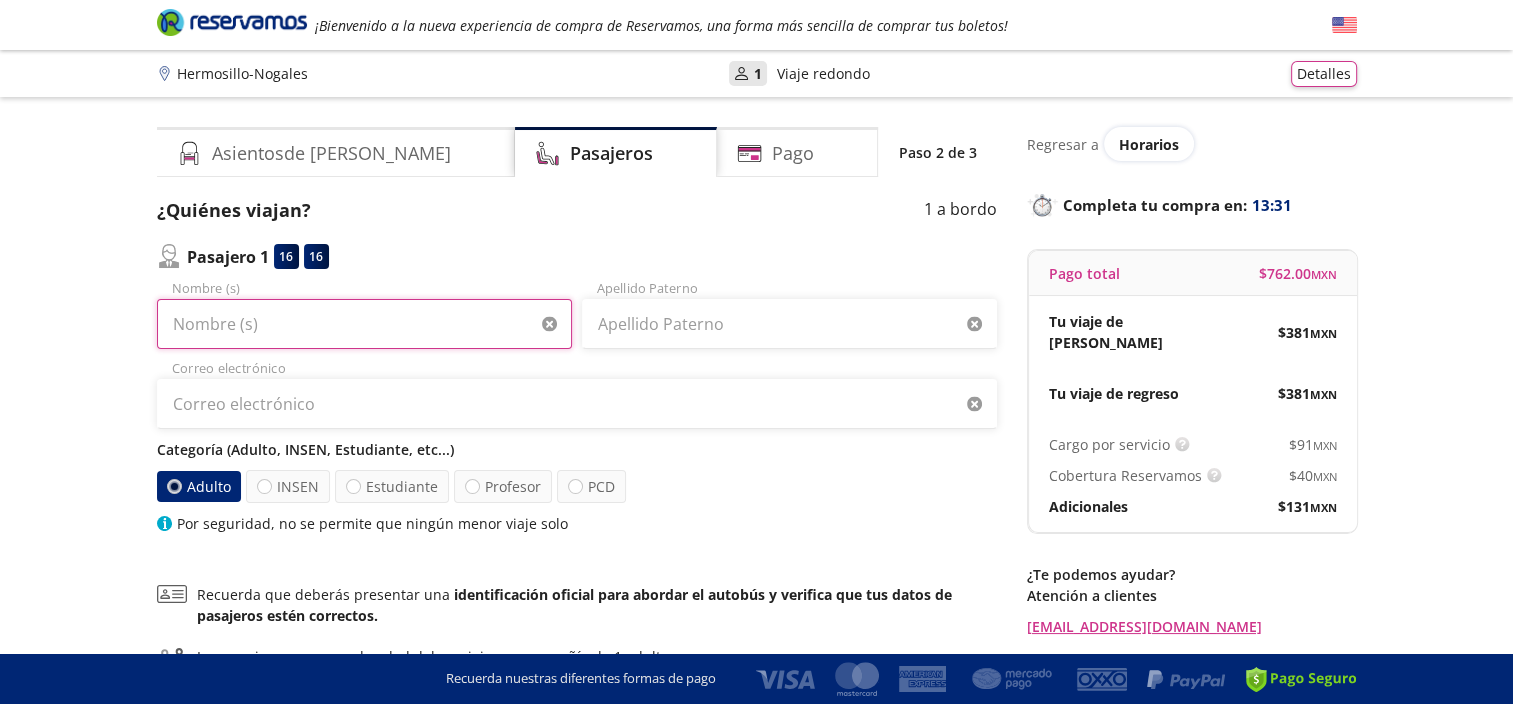 click on "Nombre (s)" at bounding box center (364, 324) 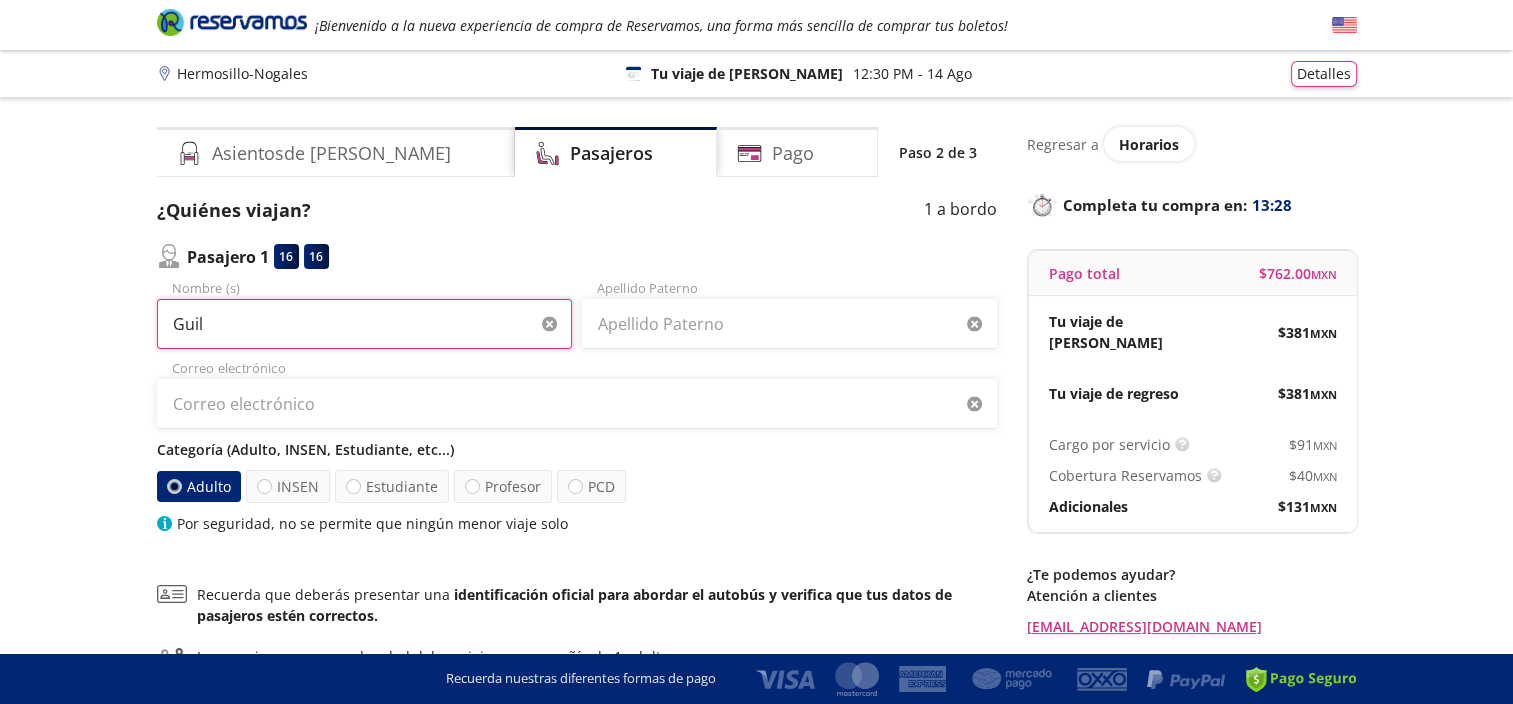 type on "[PERSON_NAME]" 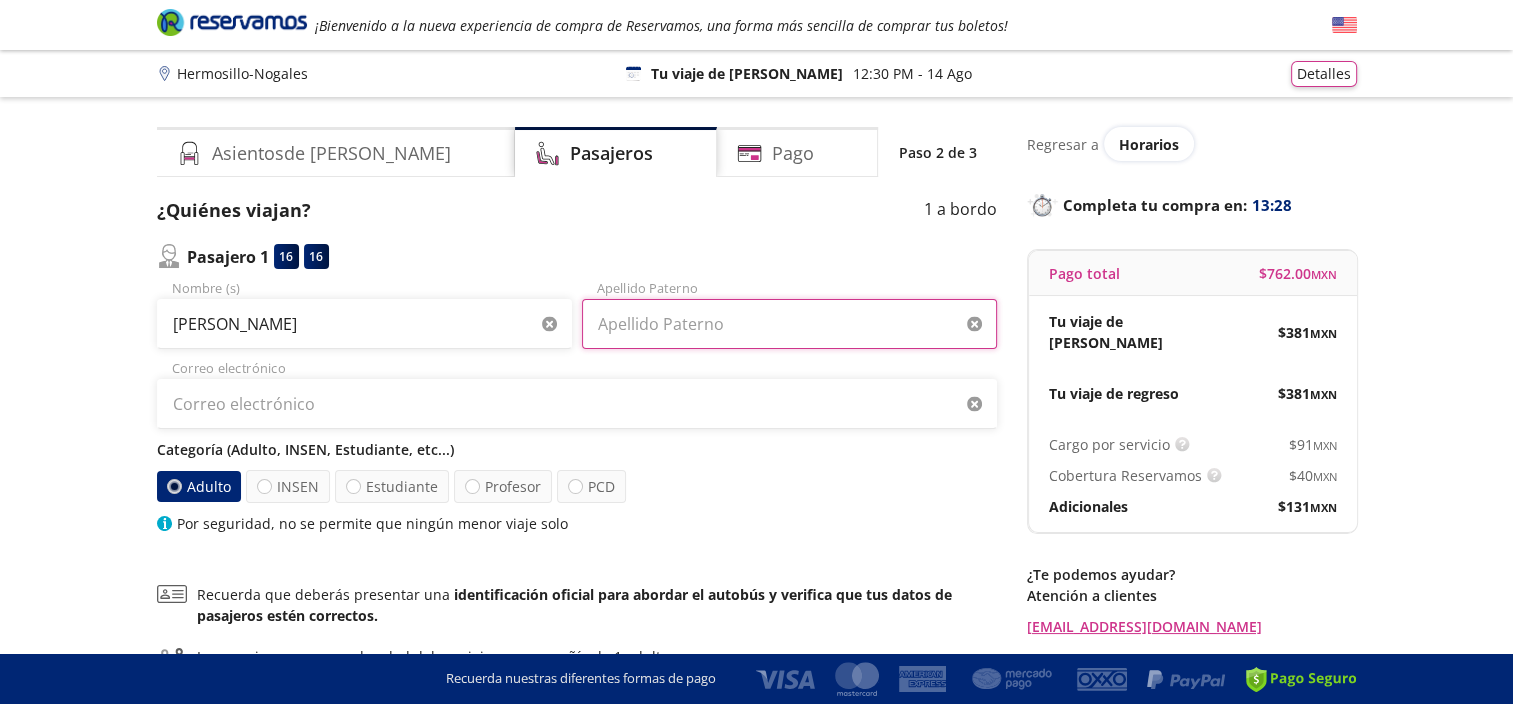 type on "[PERSON_NAME]" 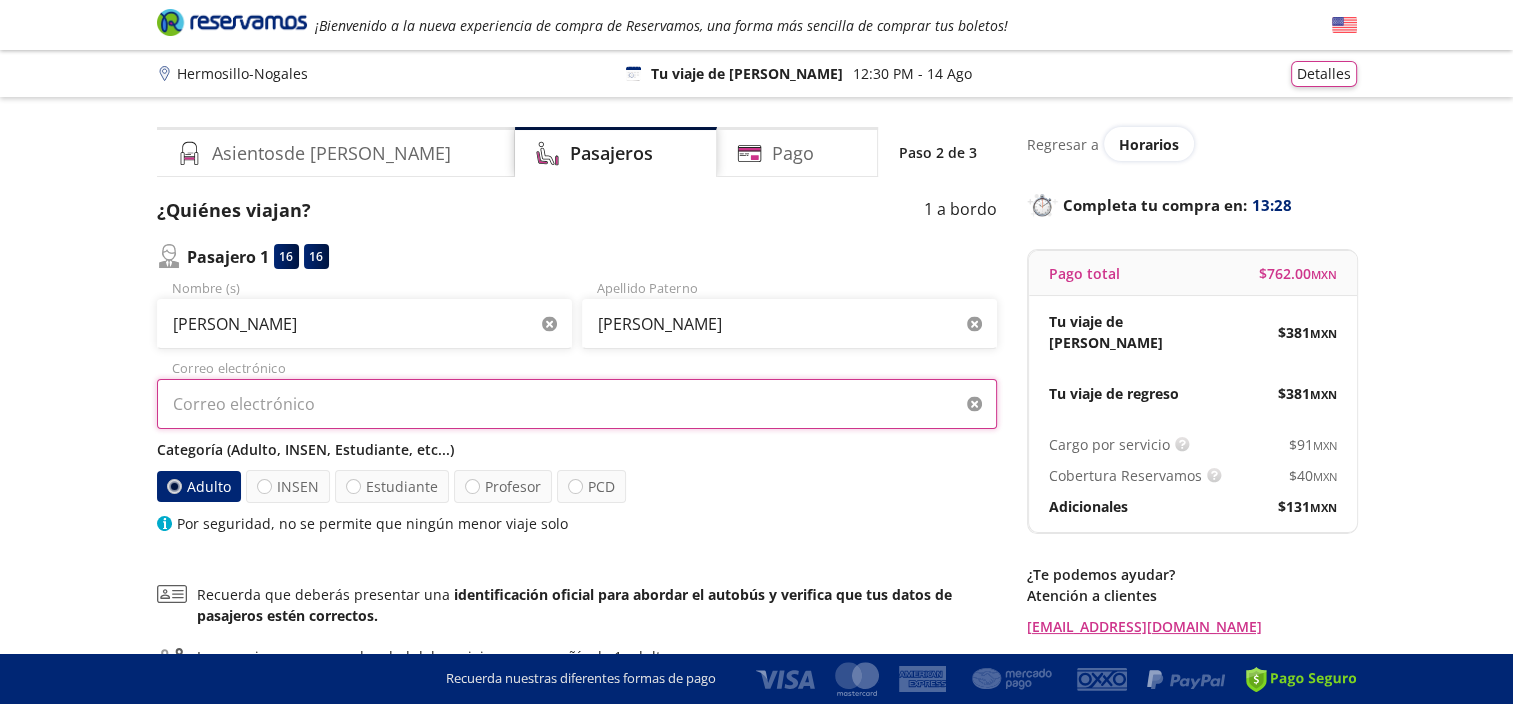 type on "[PERSON_NAME][EMAIL_ADDRESS][DOMAIN_NAME]" 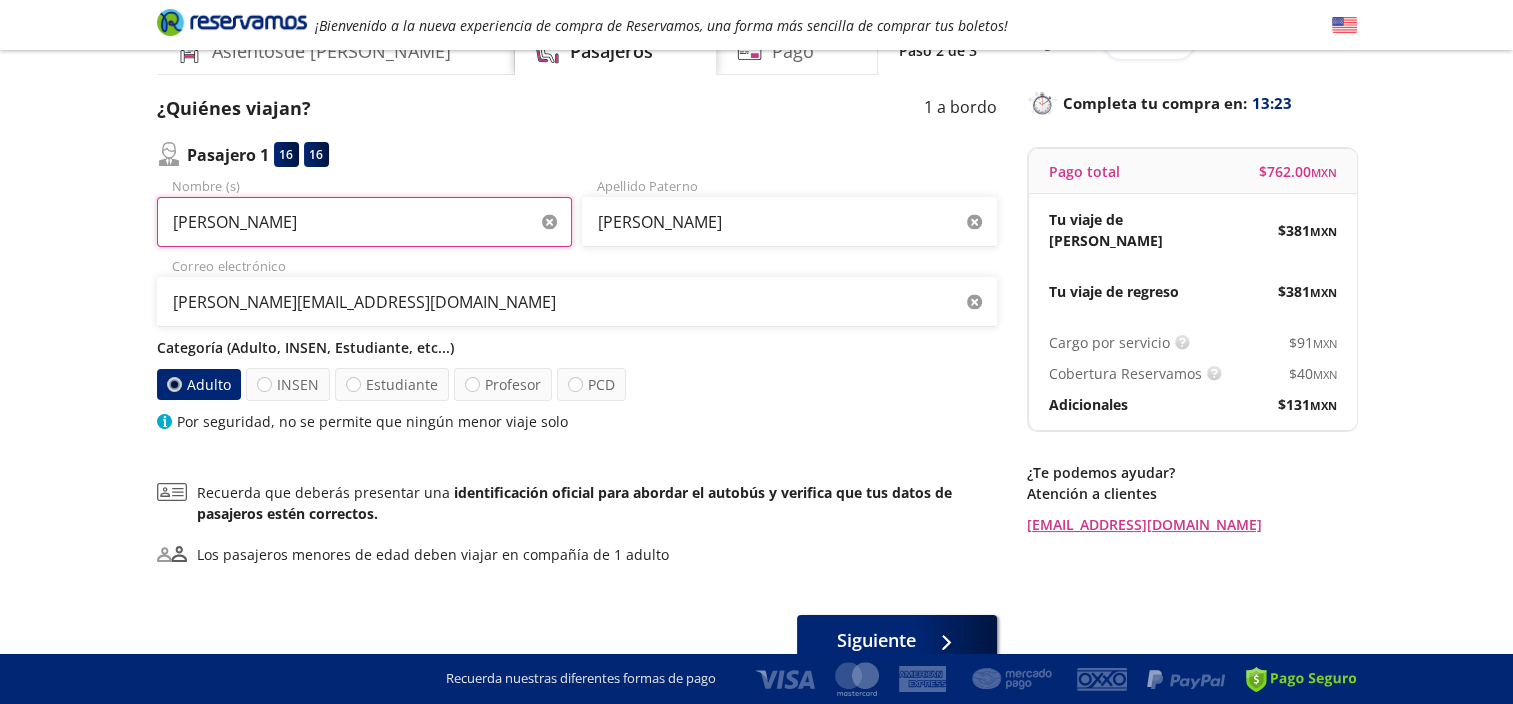 scroll, scrollTop: 100, scrollLeft: 0, axis: vertical 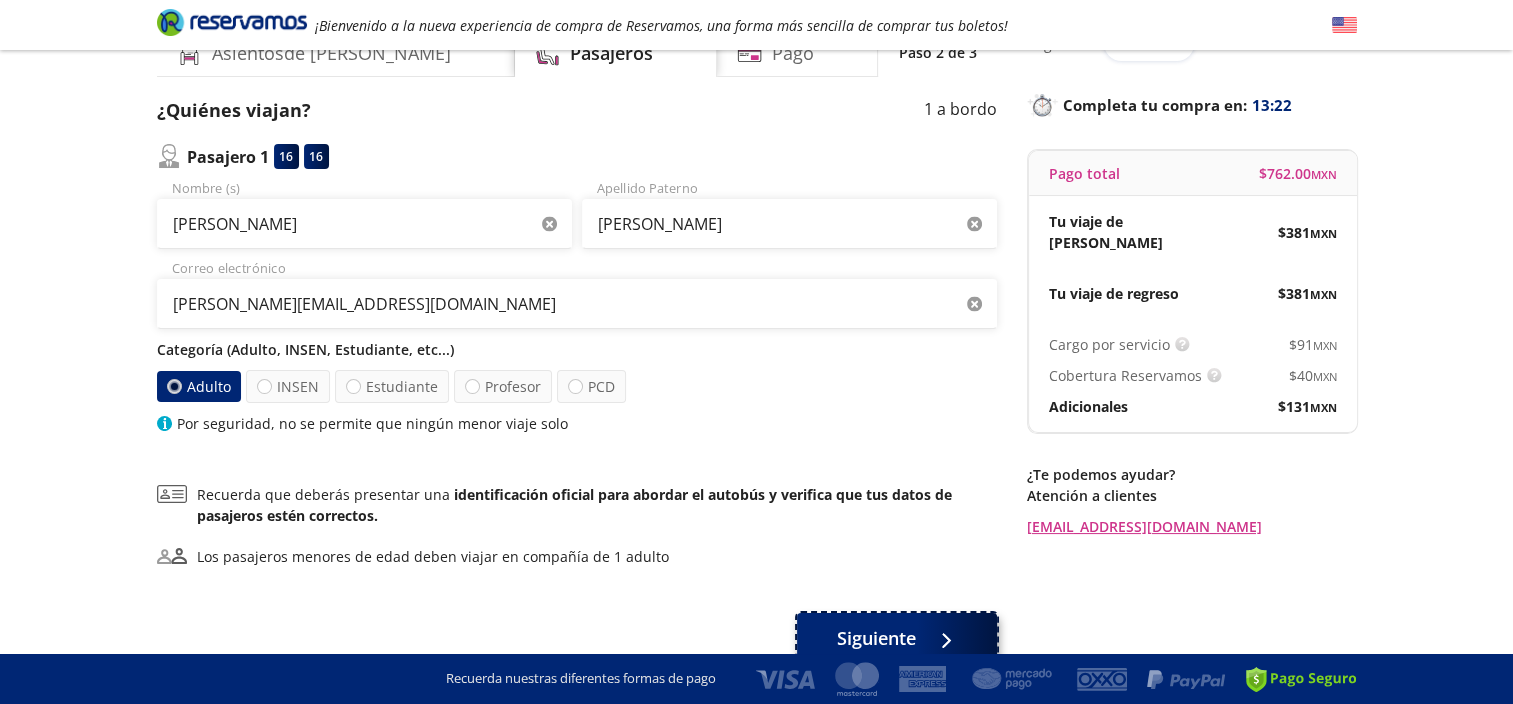 click on "Siguiente" at bounding box center [876, 638] 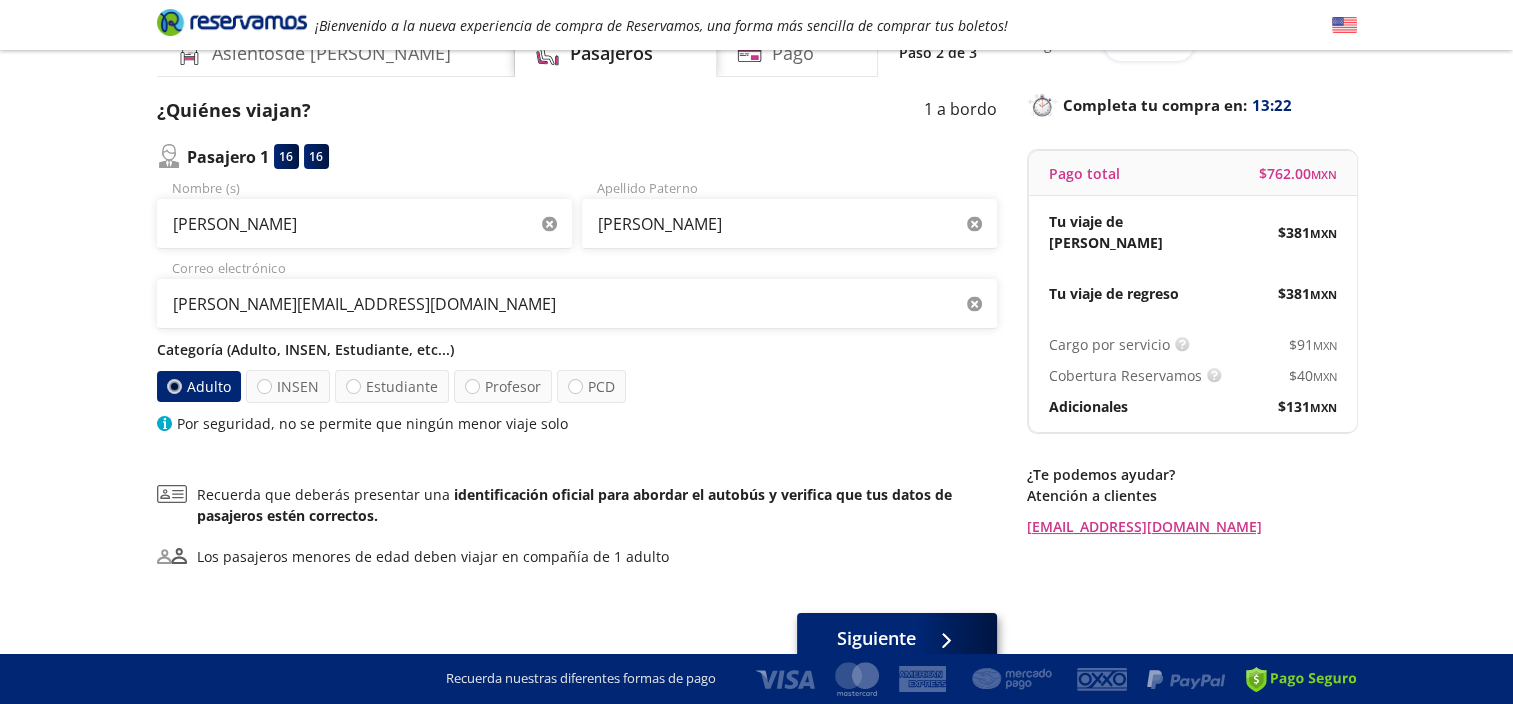 scroll, scrollTop: 0, scrollLeft: 0, axis: both 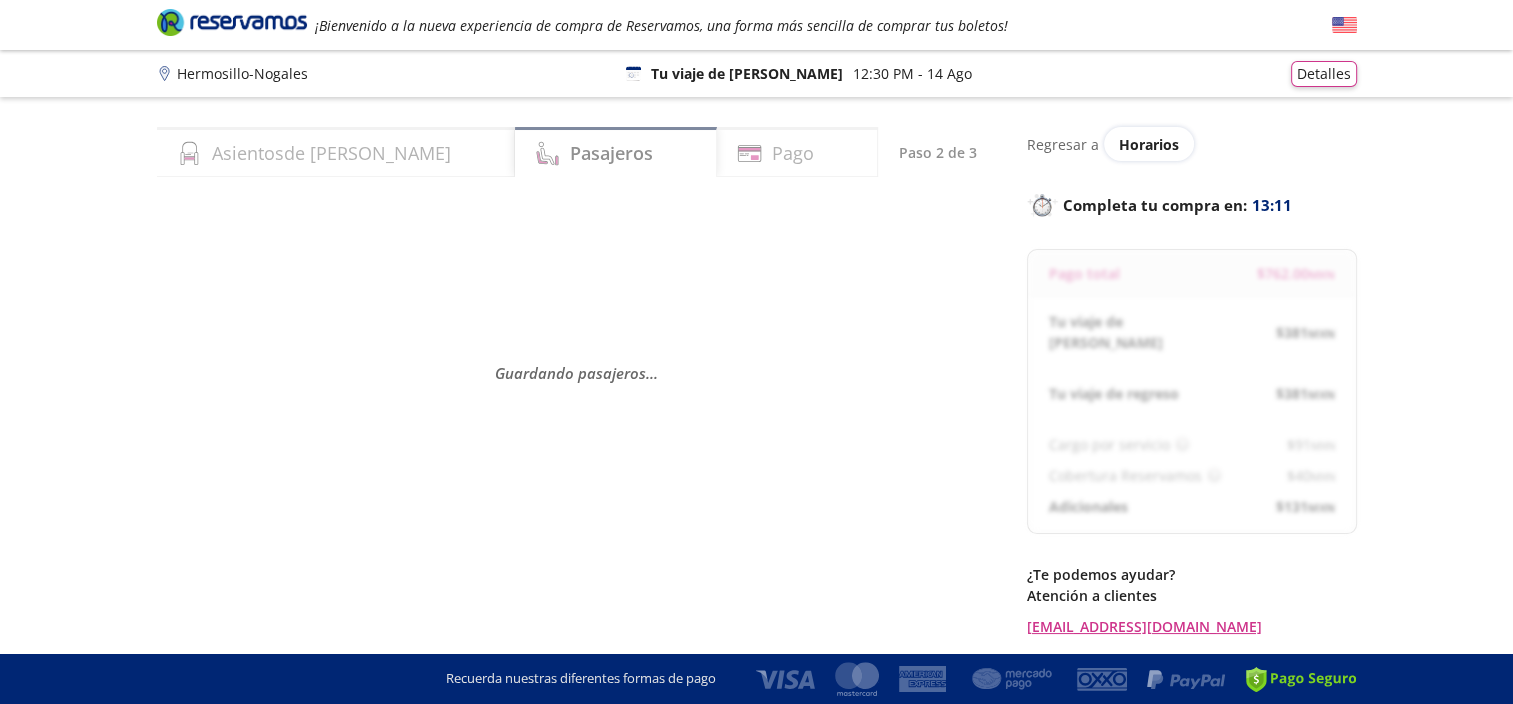 select on "MX" 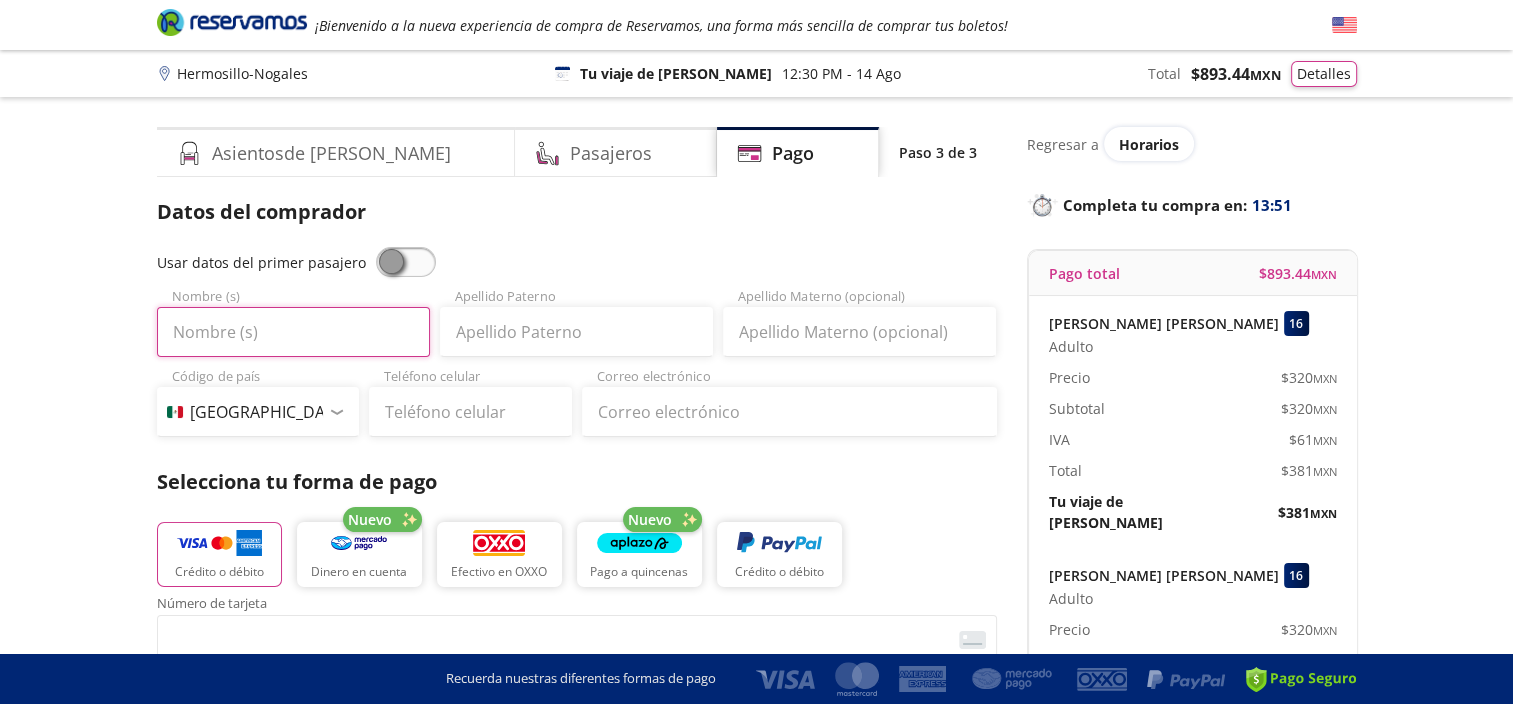 click on "Nombre (s)" at bounding box center [293, 332] 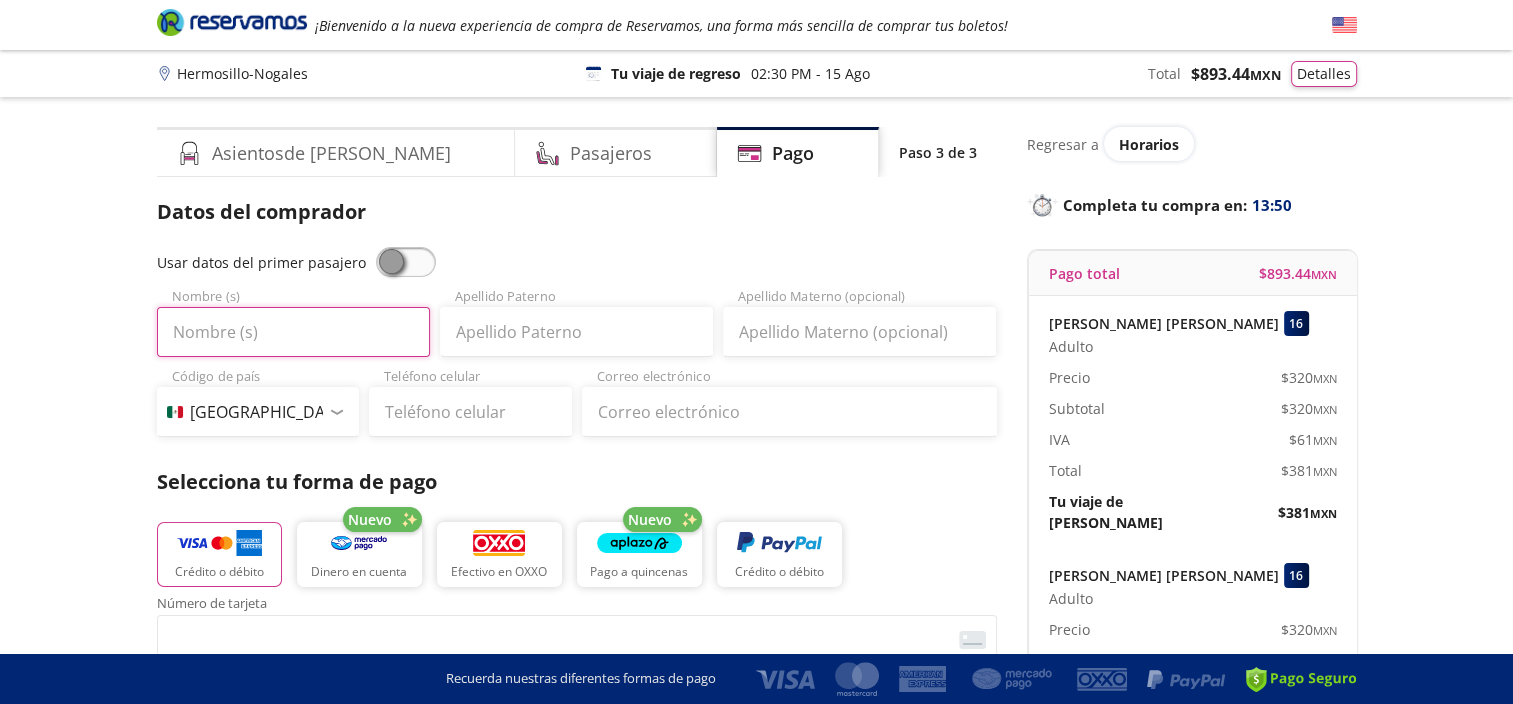 type on "[PERSON_NAME]" 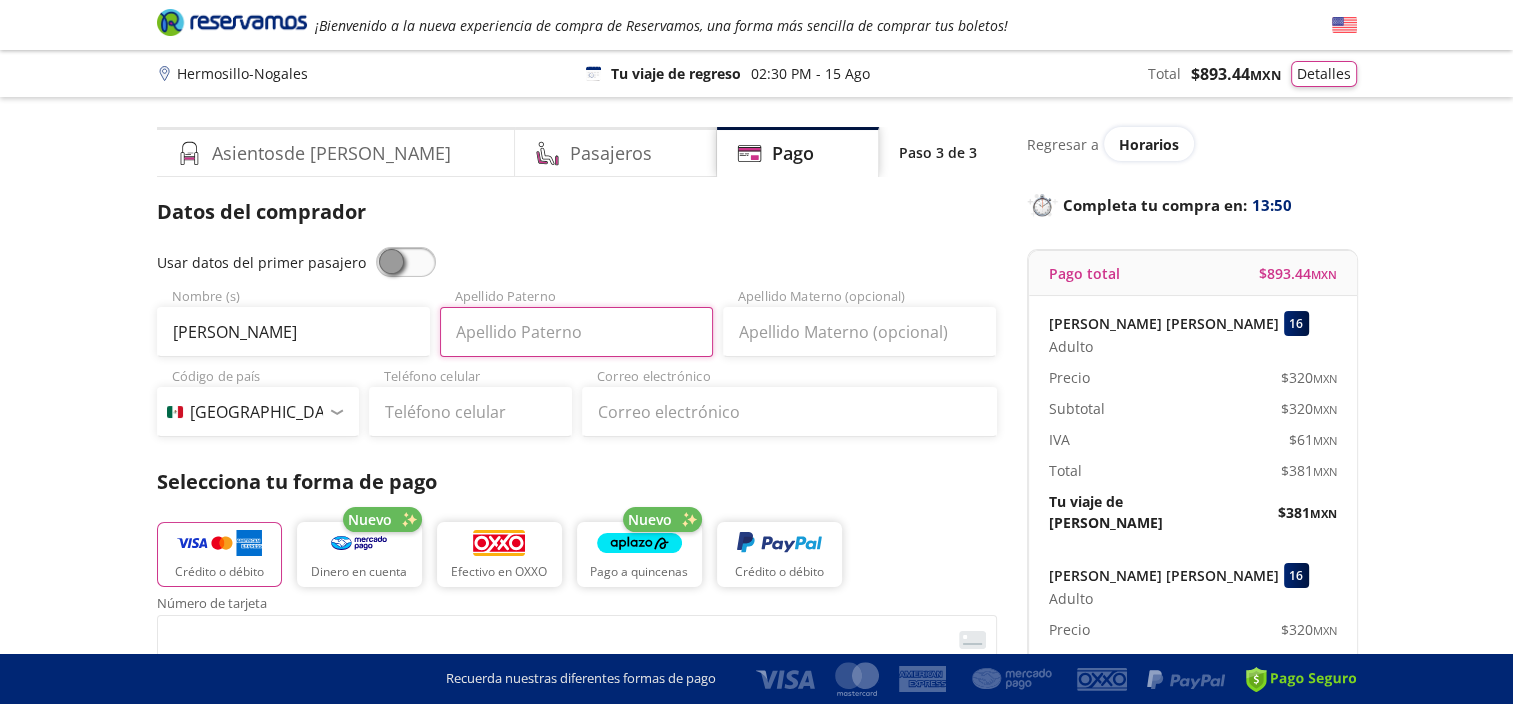type on "[PERSON_NAME]" 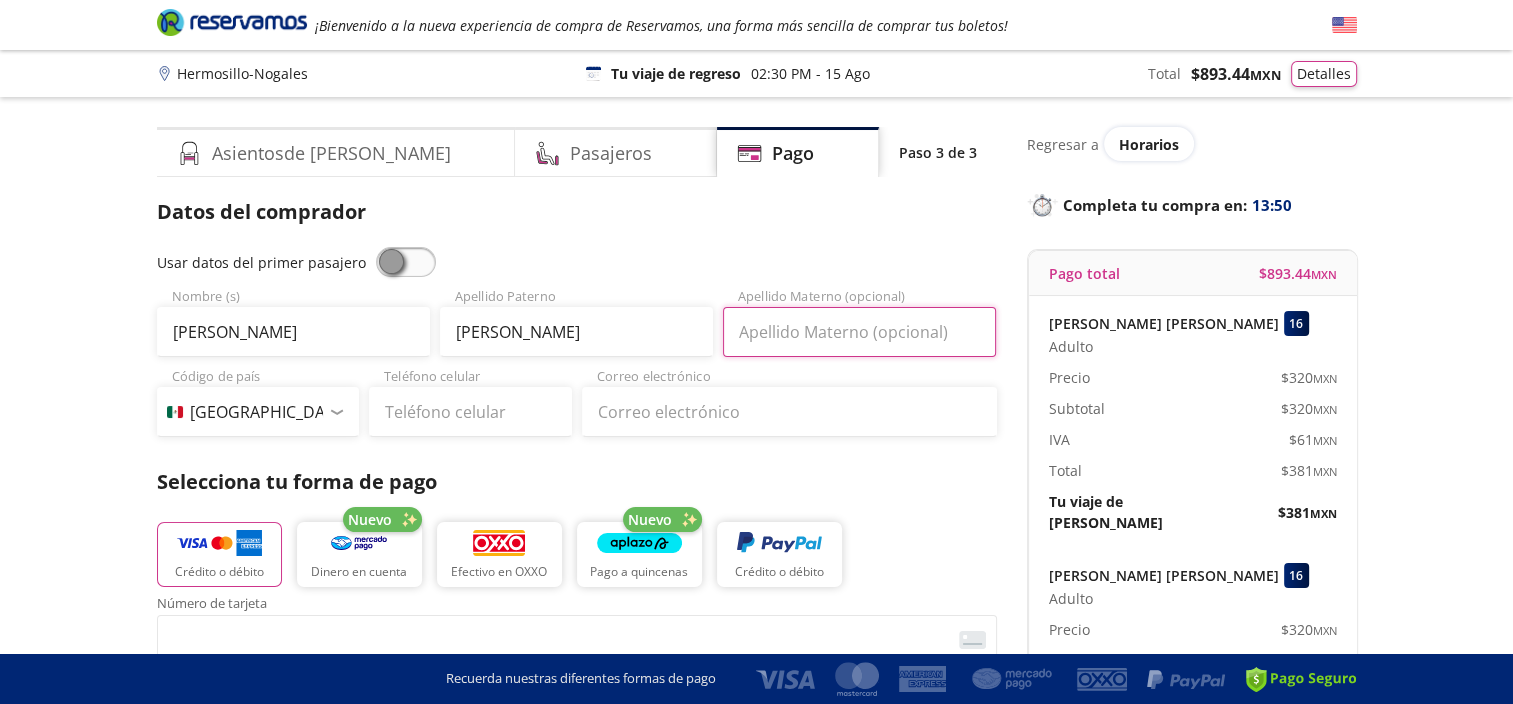 type on "[PERSON_NAME]" 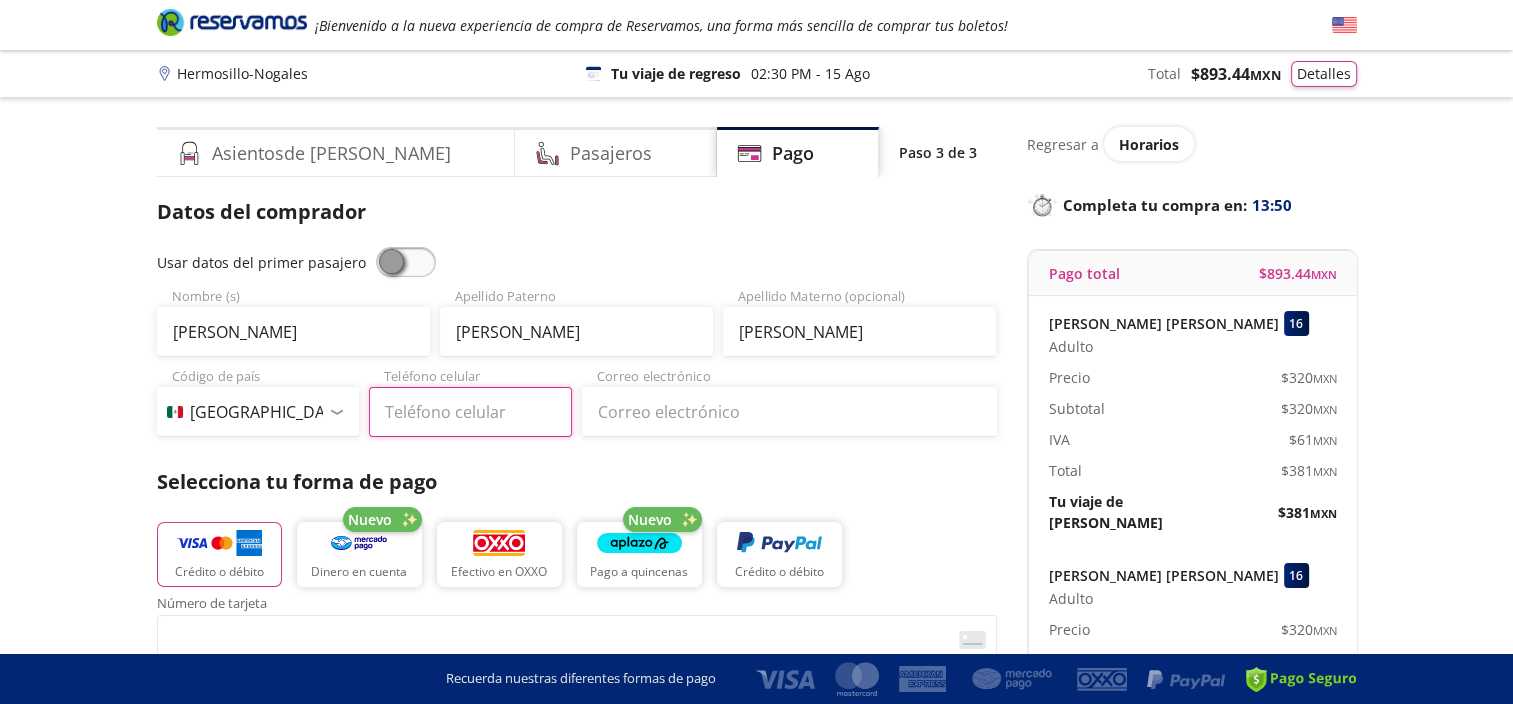 type on "[PHONE_NUMBER]" 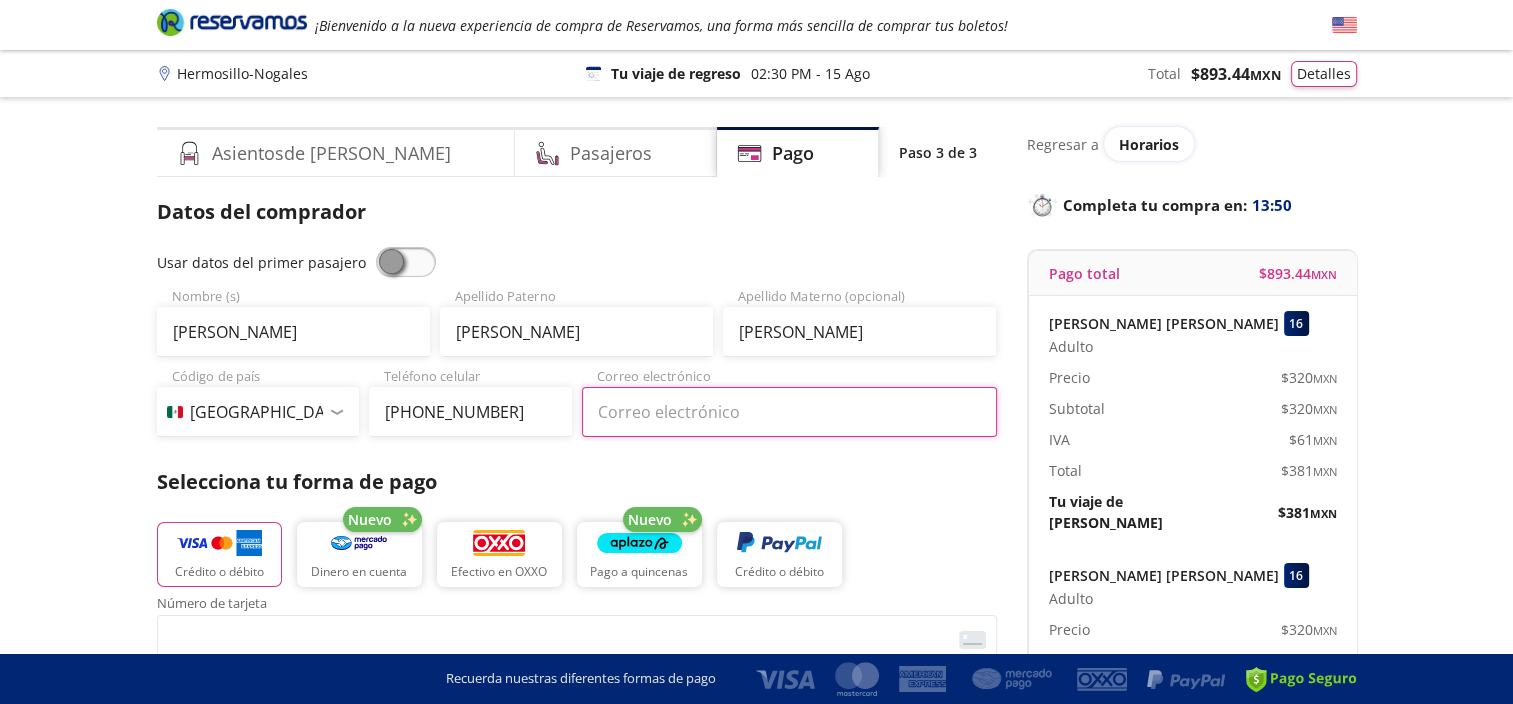 type on "[PERSON_NAME][EMAIL_ADDRESS][DOMAIN_NAME]" 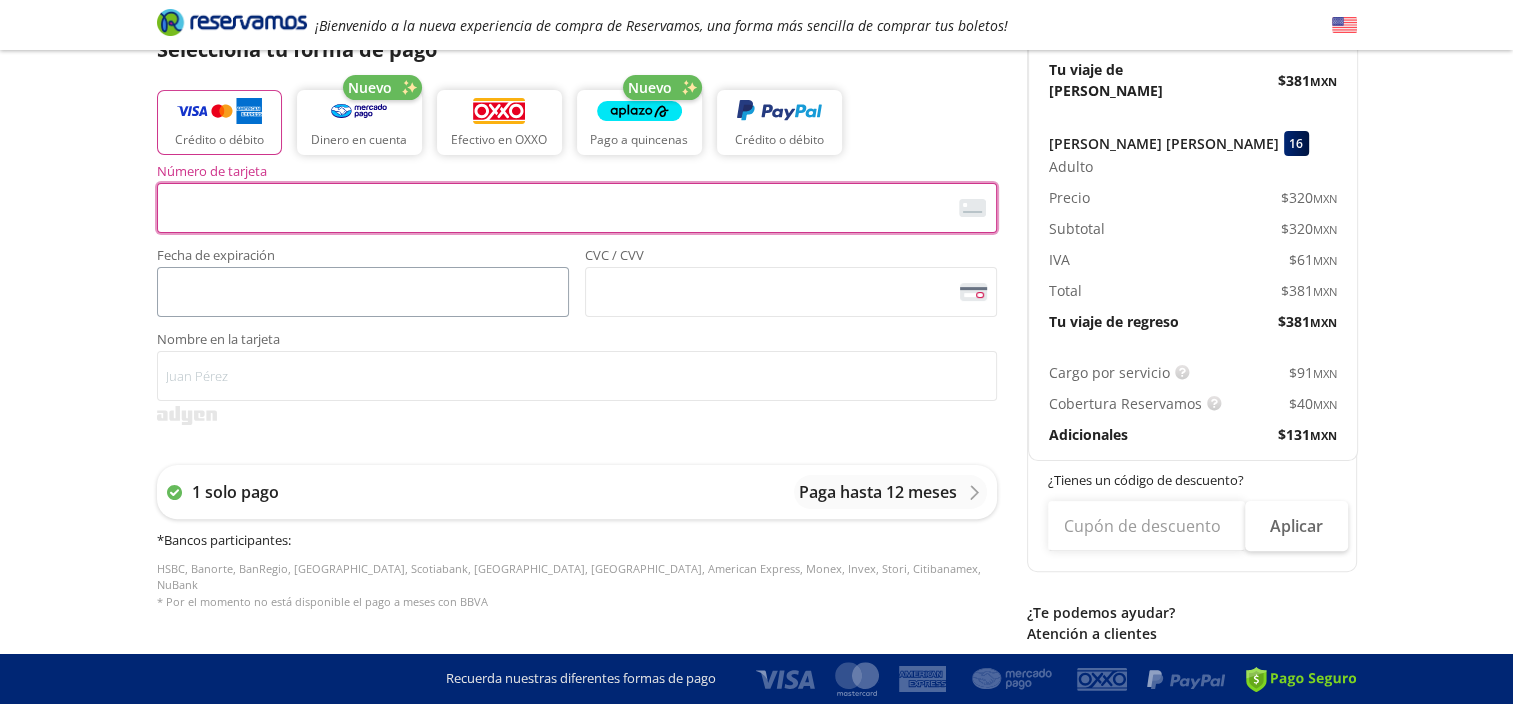 scroll, scrollTop: 432, scrollLeft: 0, axis: vertical 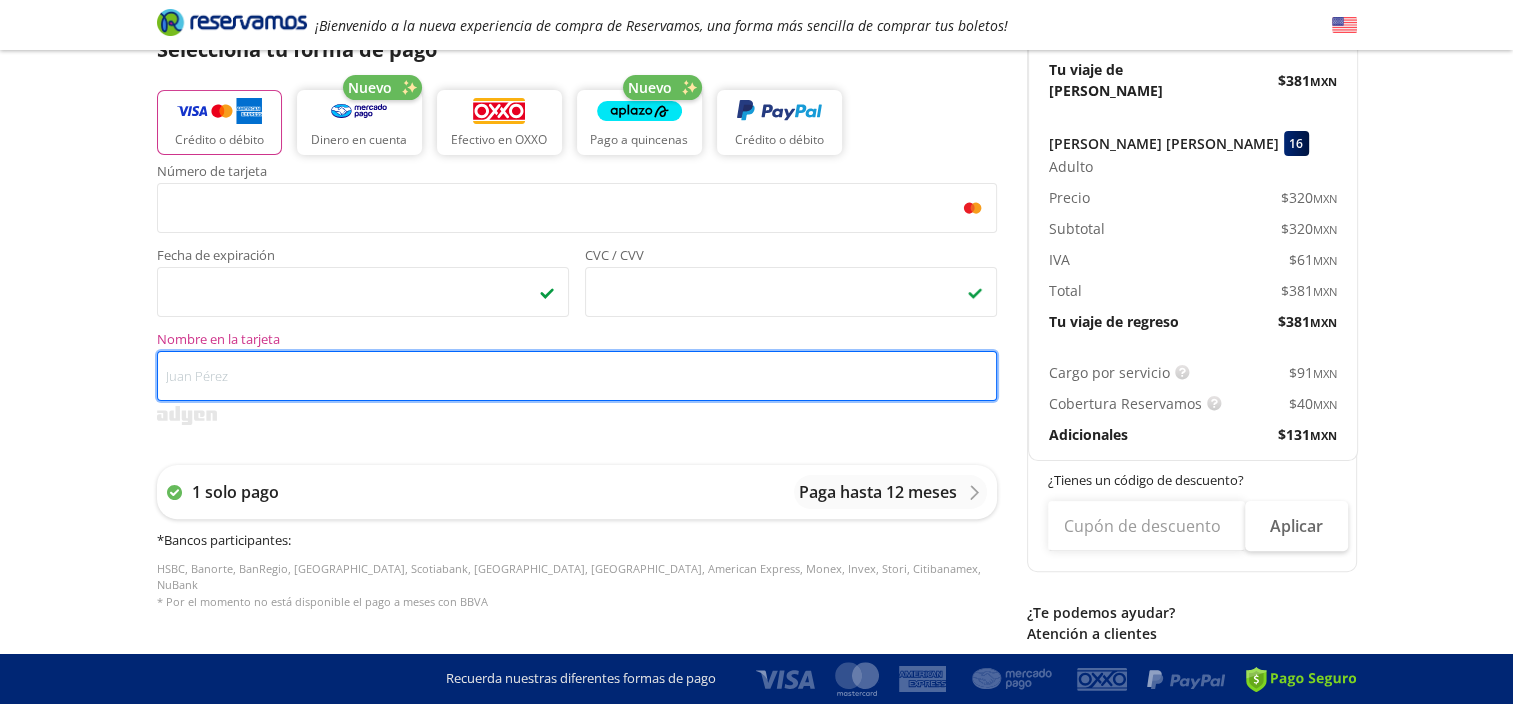 click on "Nombre en la tarjeta" at bounding box center (577, 376) 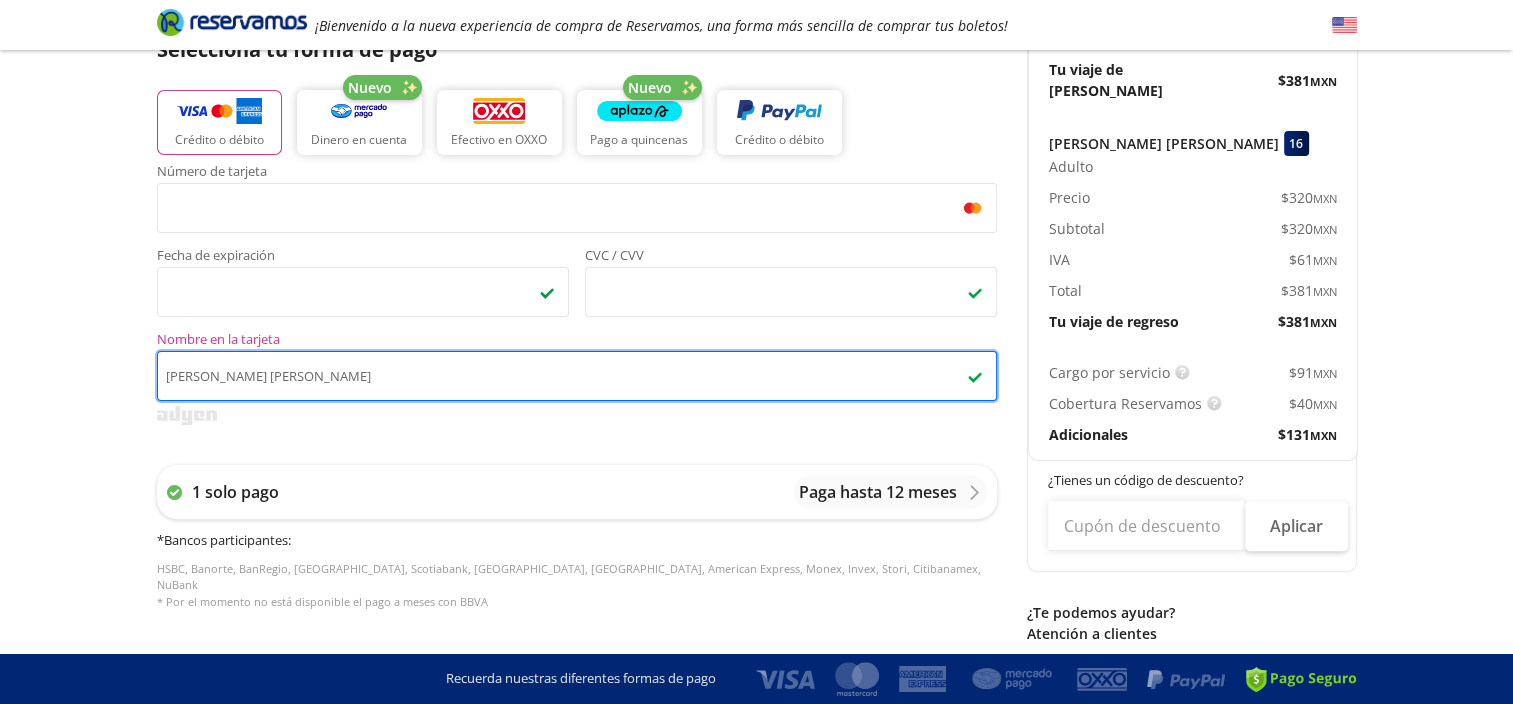 click on "[PERSON_NAME] [PERSON_NAME]" at bounding box center (577, 376) 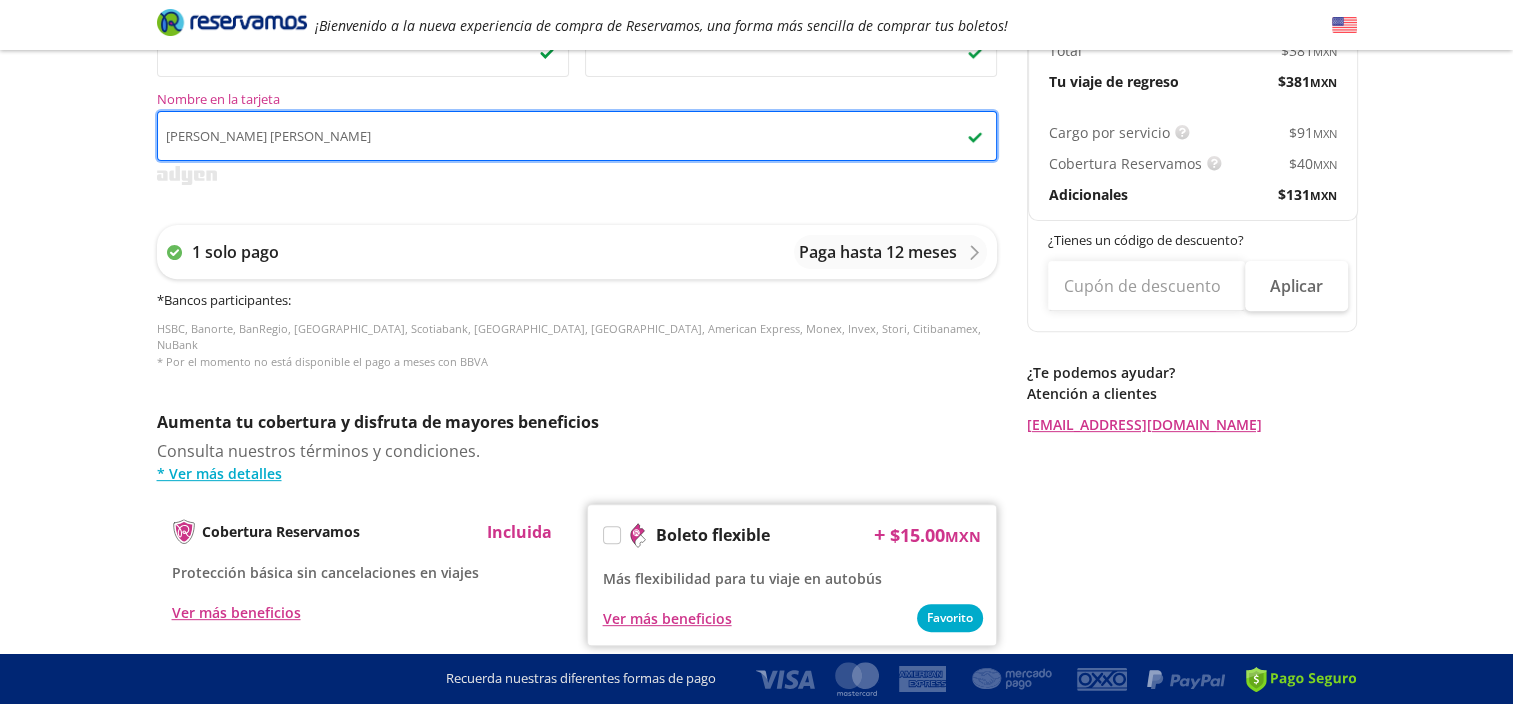 scroll, scrollTop: 897, scrollLeft: 0, axis: vertical 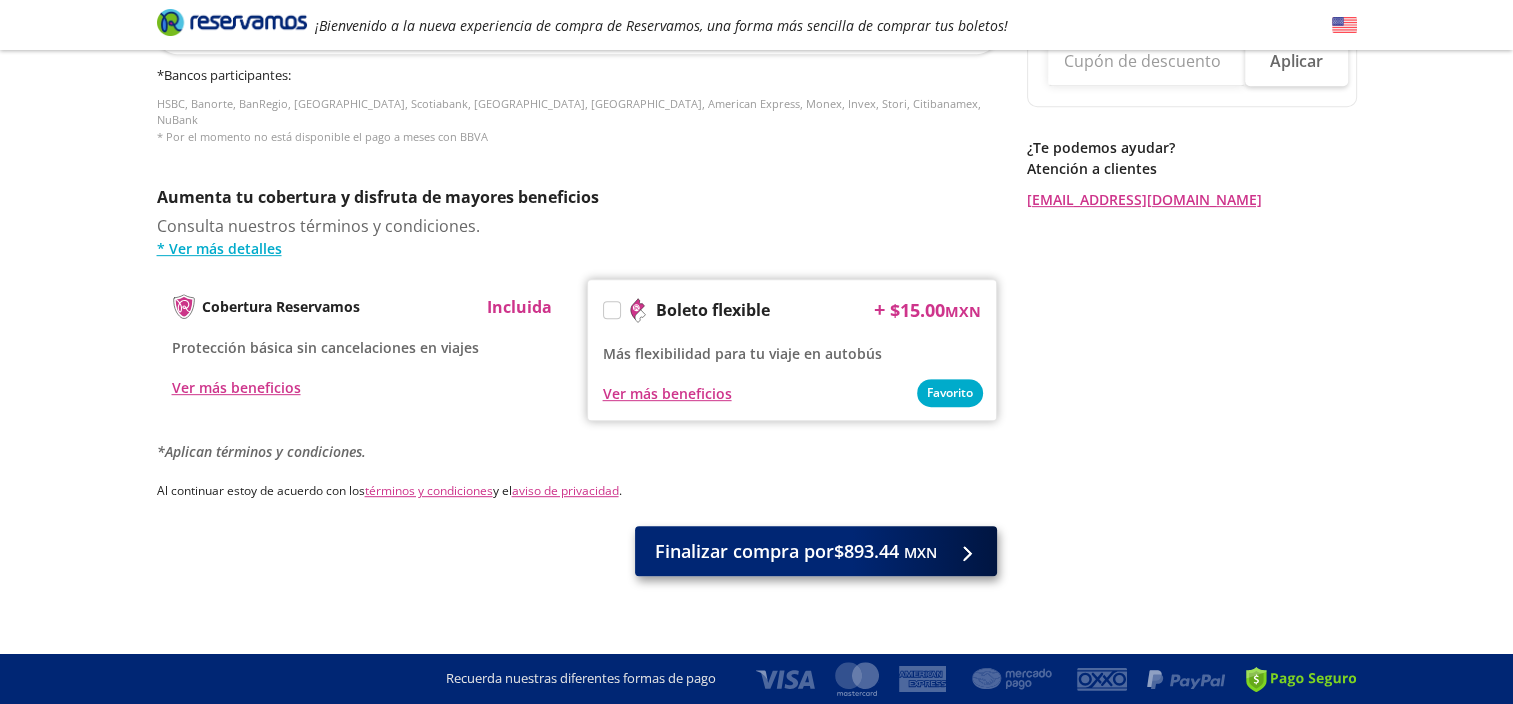 type on "[PERSON_NAME] [PERSON_NAME]" 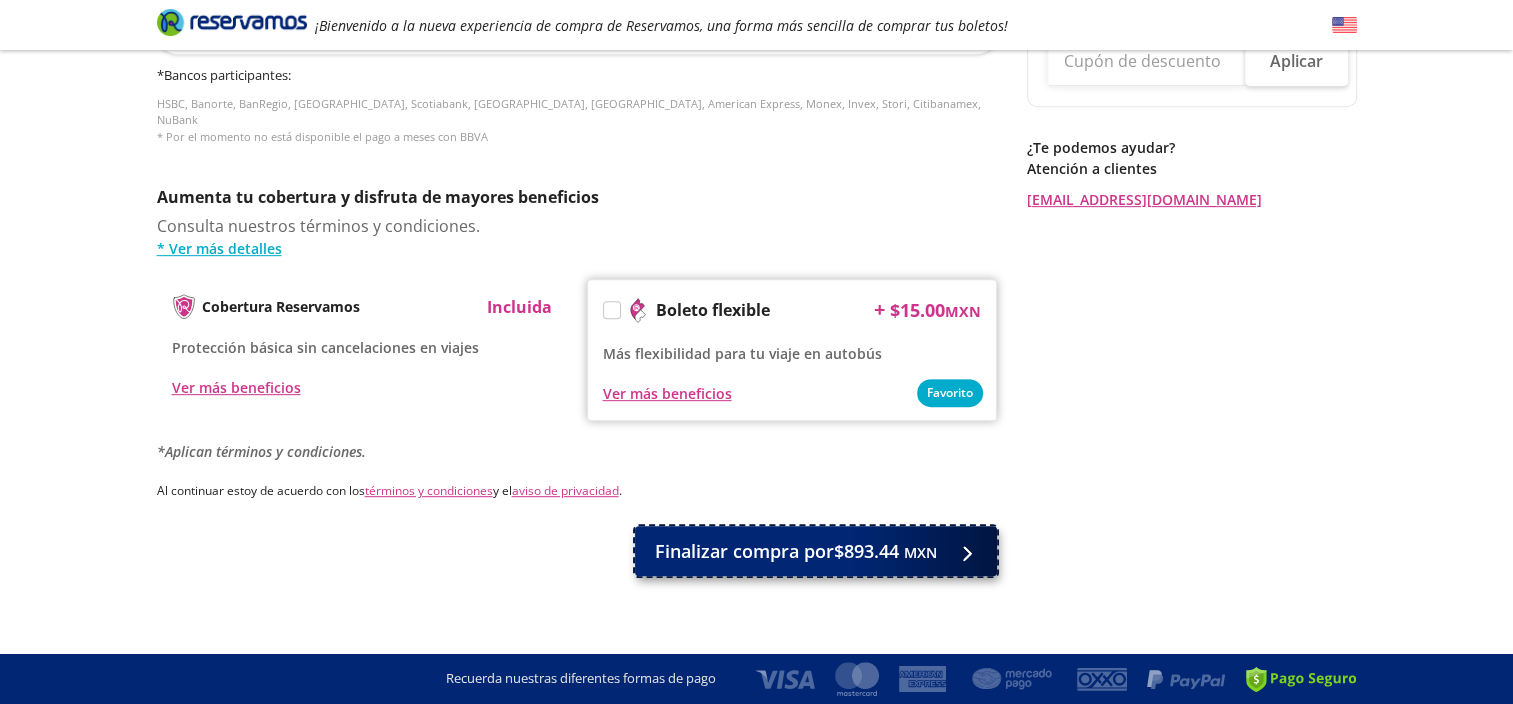 click on "Finalizar compra por  $893.44   MXN" at bounding box center (796, 551) 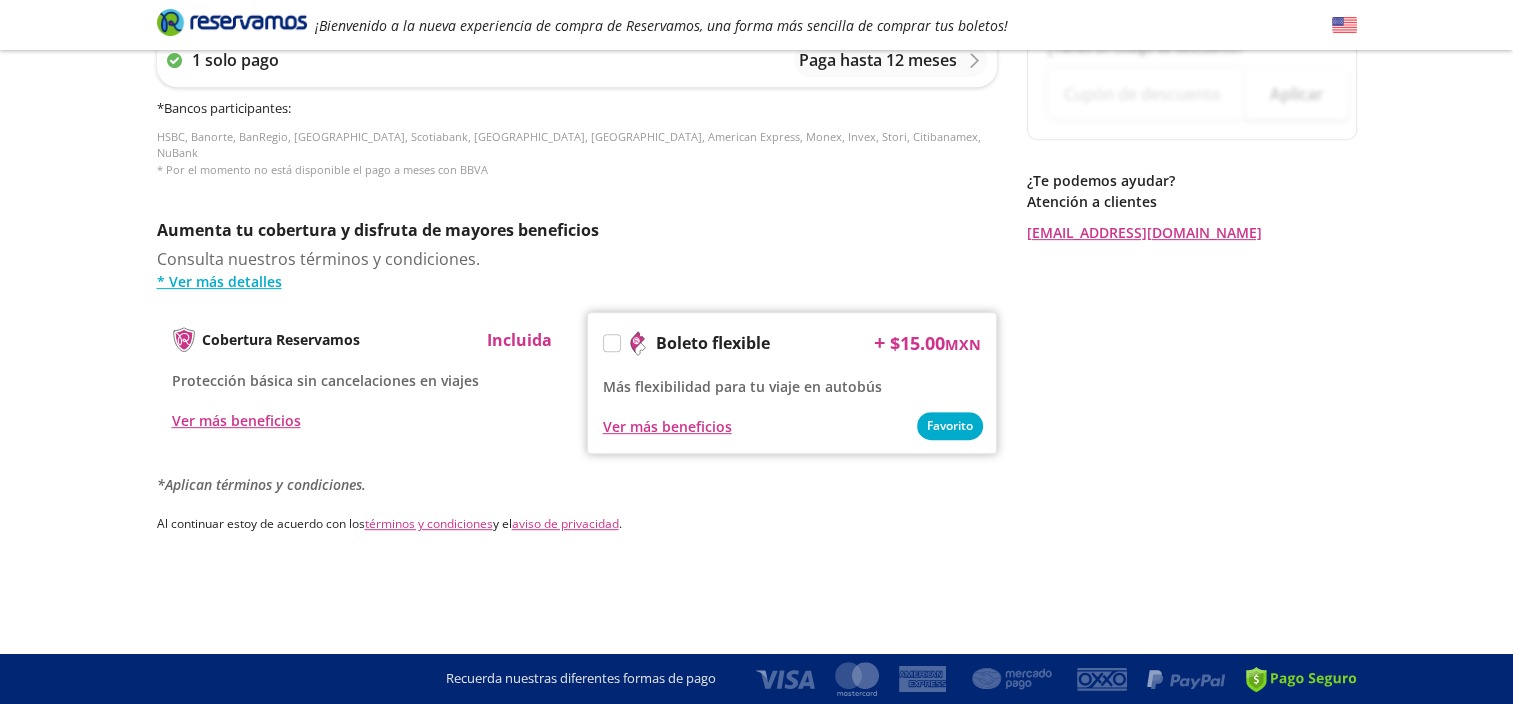 scroll, scrollTop: 0, scrollLeft: 0, axis: both 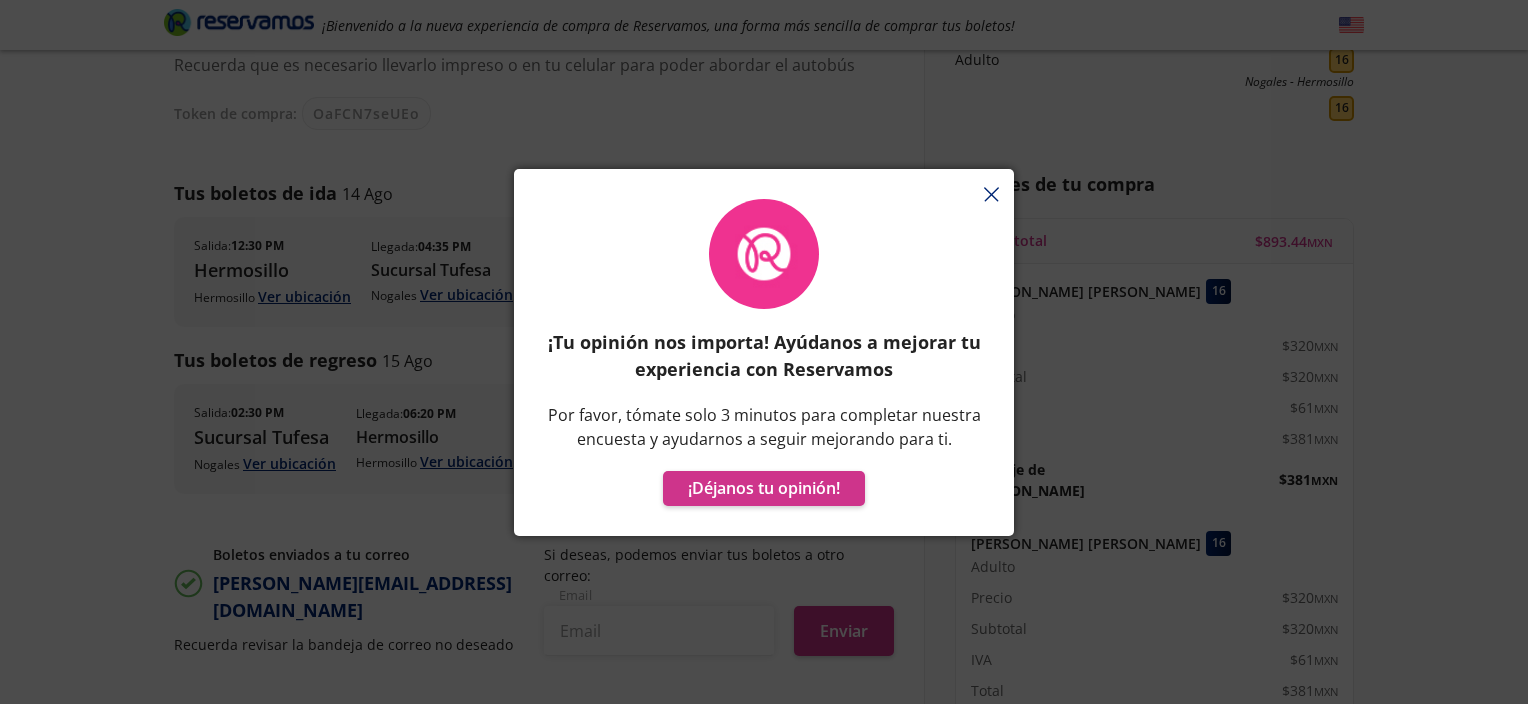 click on "¡Tu opinión nos importa! Ayúdanos a mejorar tu experiencia con Reservamos Por favor, tómate solo 3 minutos para completar nuestra encuesta y ayudarnos a seguir mejorando para ti. ¡Déjanos tu opinión!" at bounding box center (764, 362) 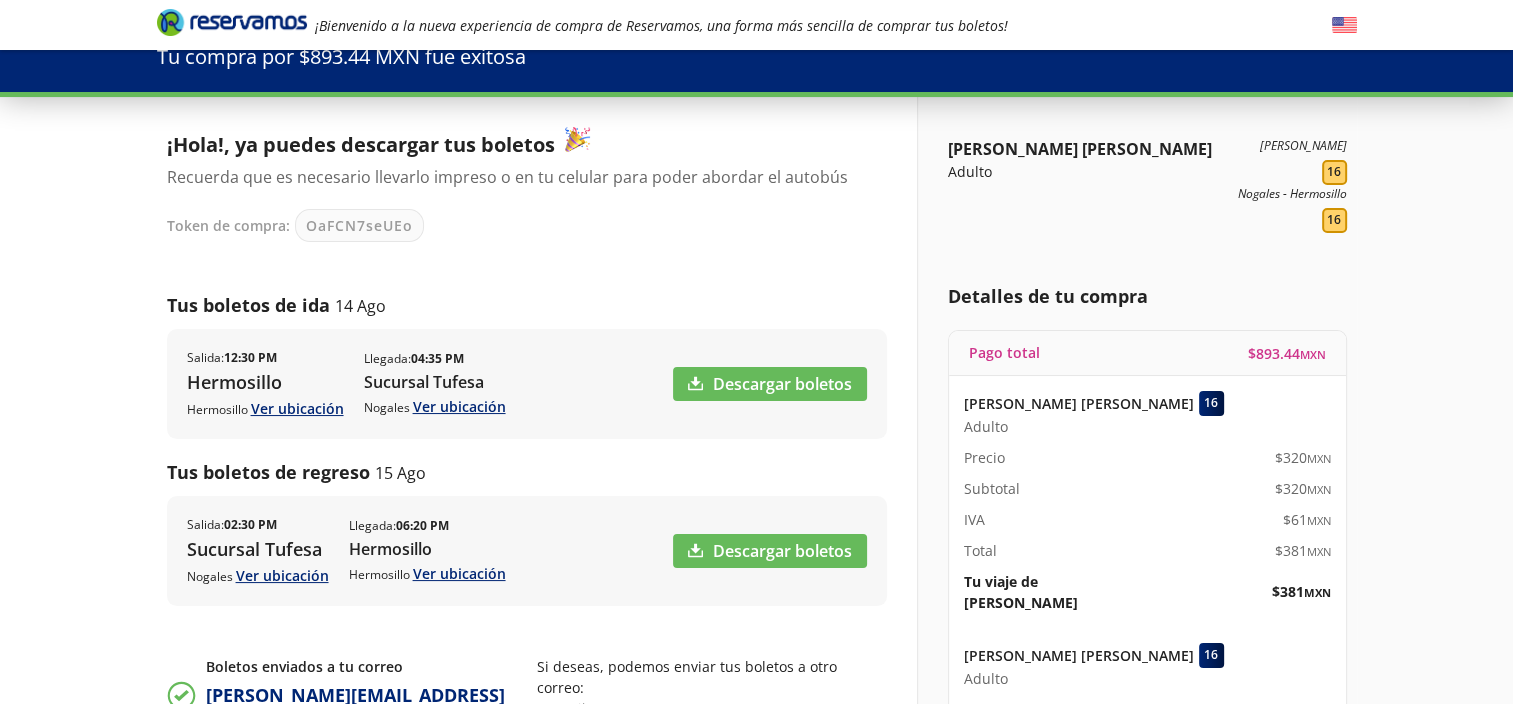 scroll, scrollTop: 0, scrollLeft: 0, axis: both 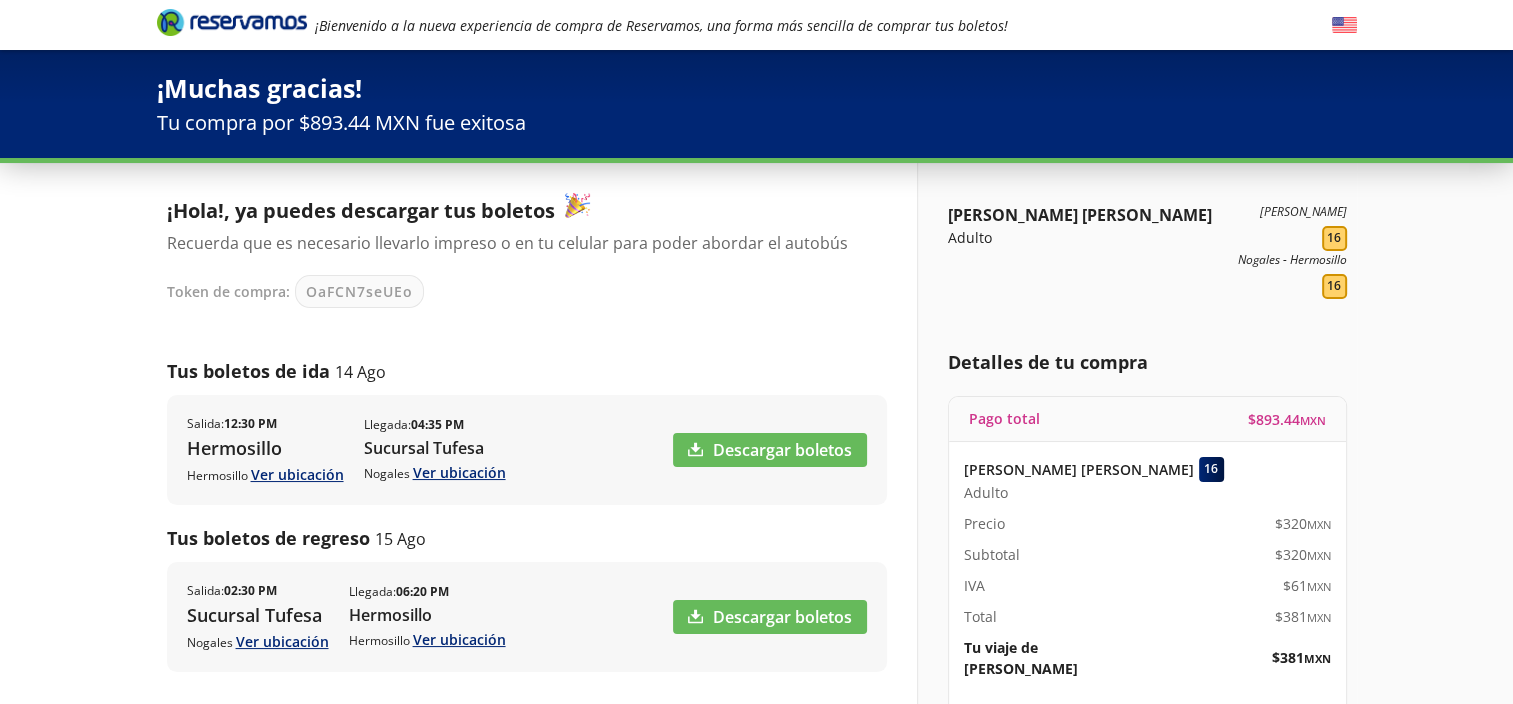click at bounding box center (232, 22) 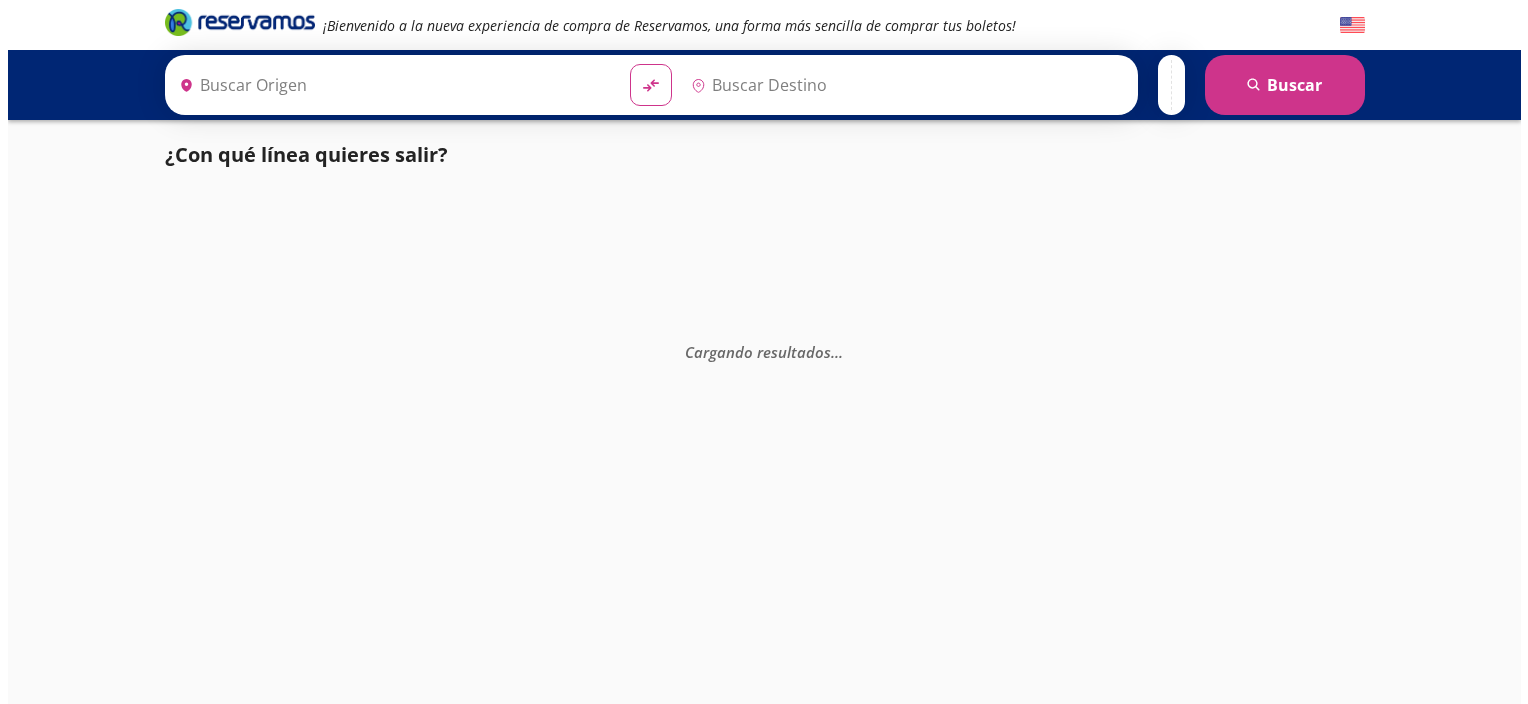 scroll, scrollTop: 0, scrollLeft: 0, axis: both 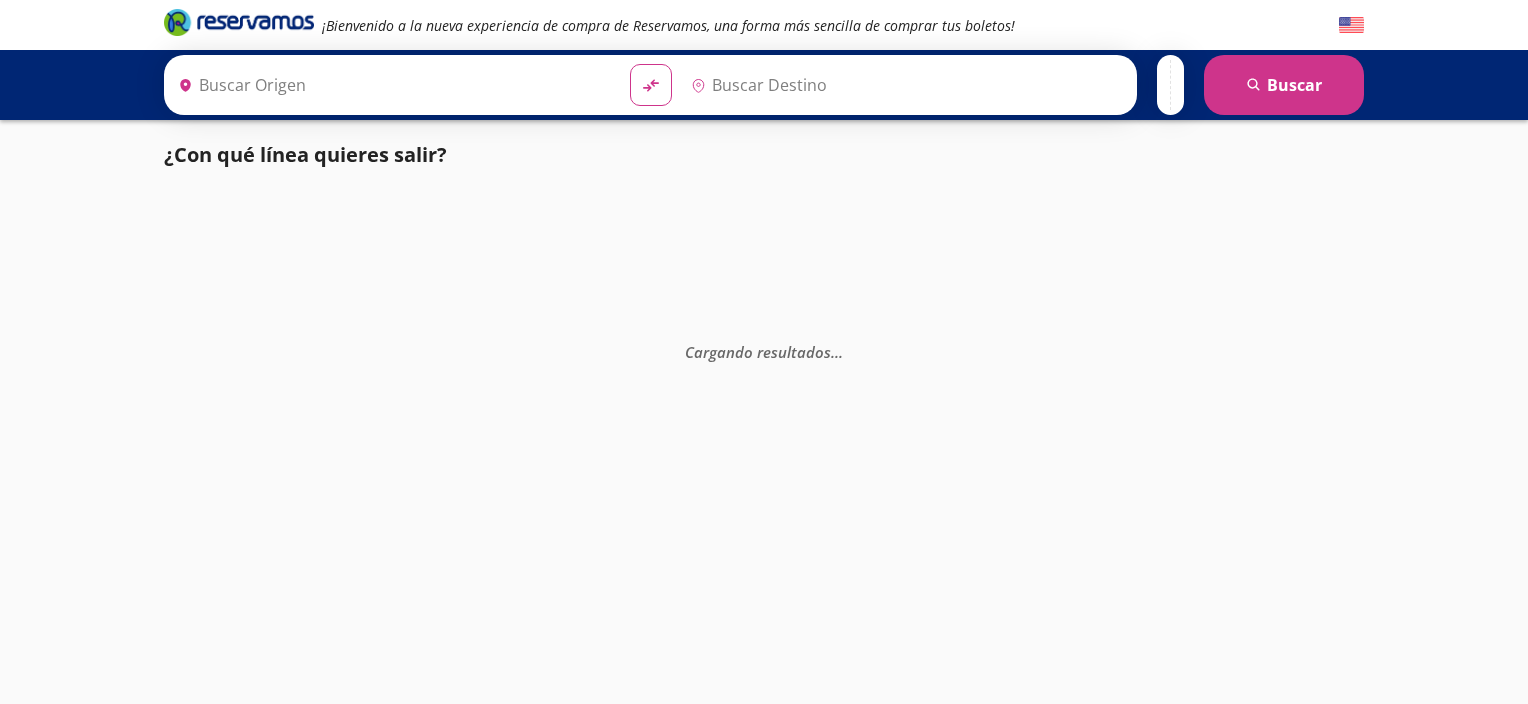 type on "[PERSON_NAME], [GEOGRAPHIC_DATA]" 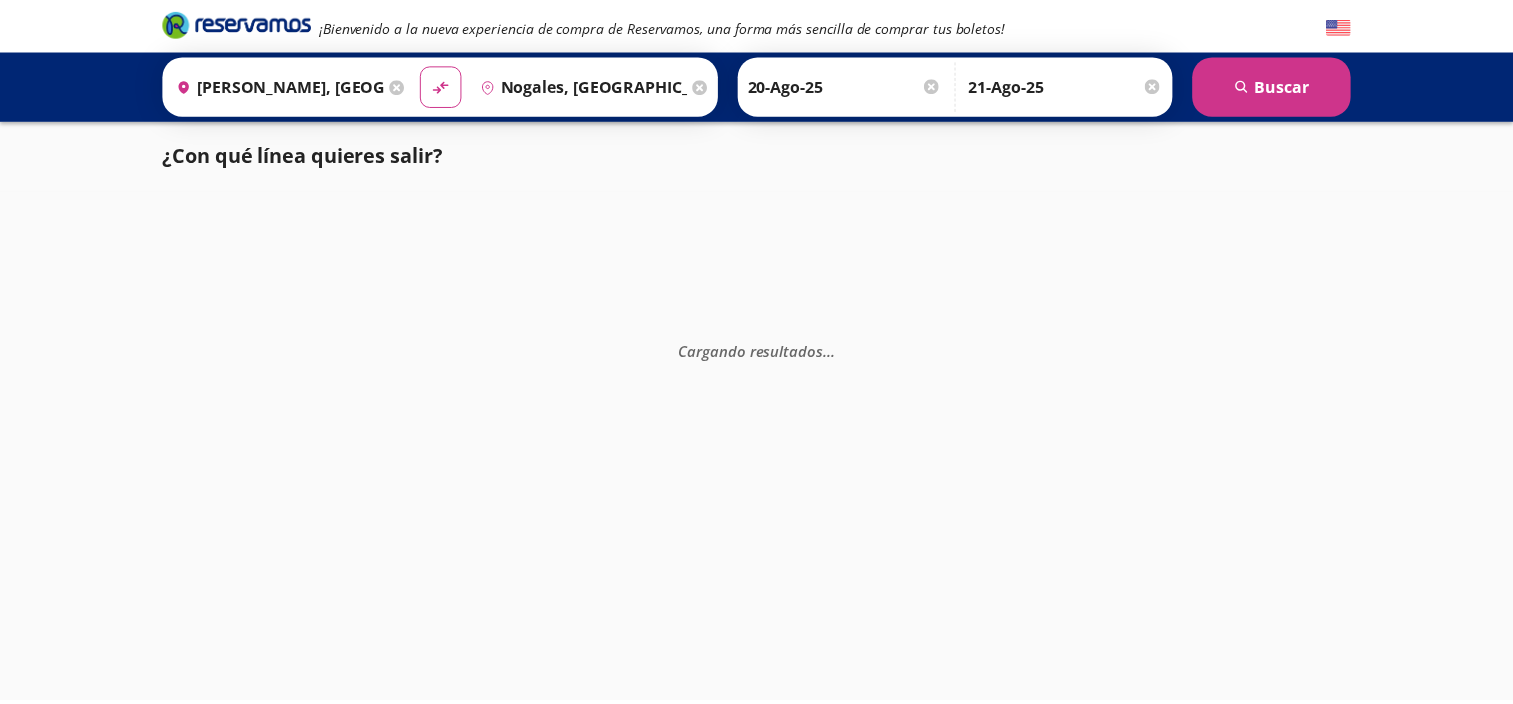 scroll, scrollTop: 0, scrollLeft: 0, axis: both 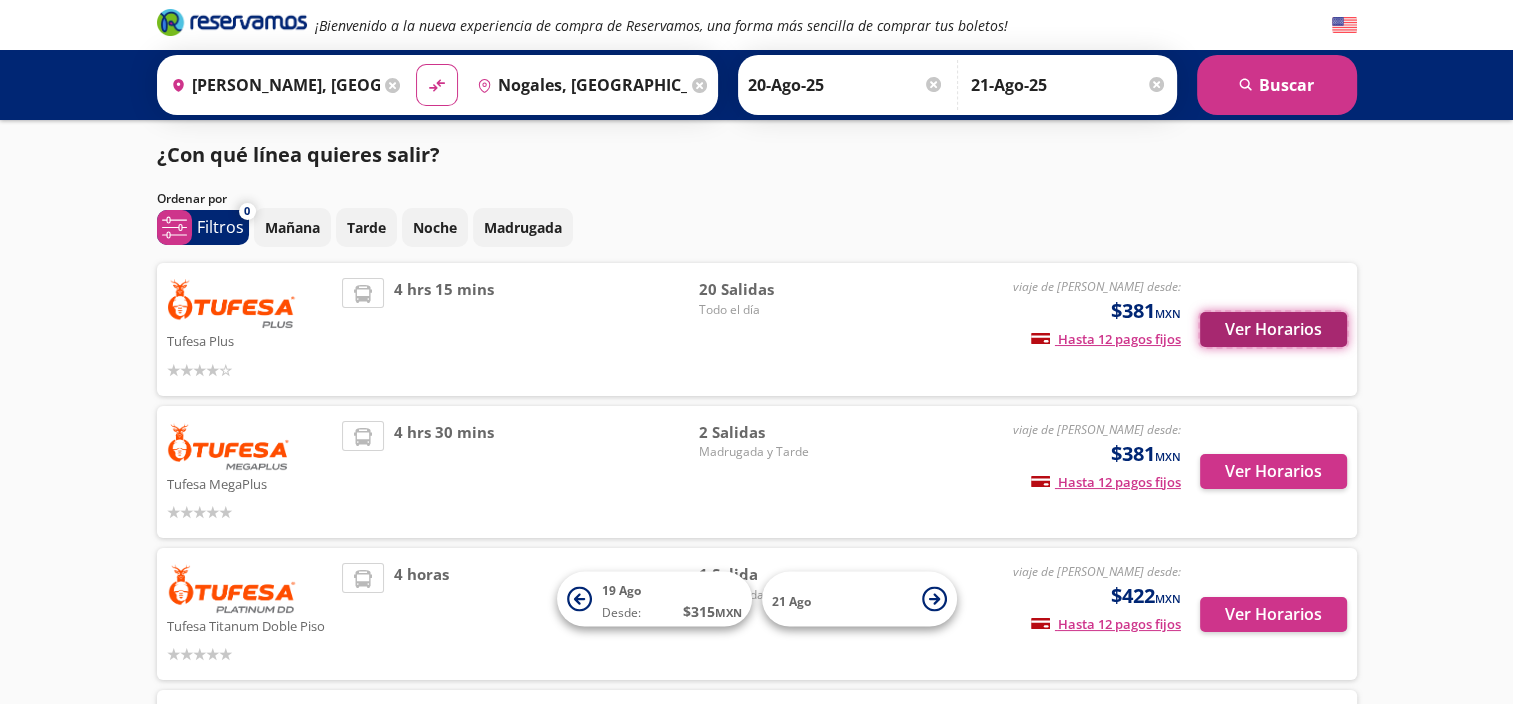 click on "Ver Horarios" at bounding box center [1273, 329] 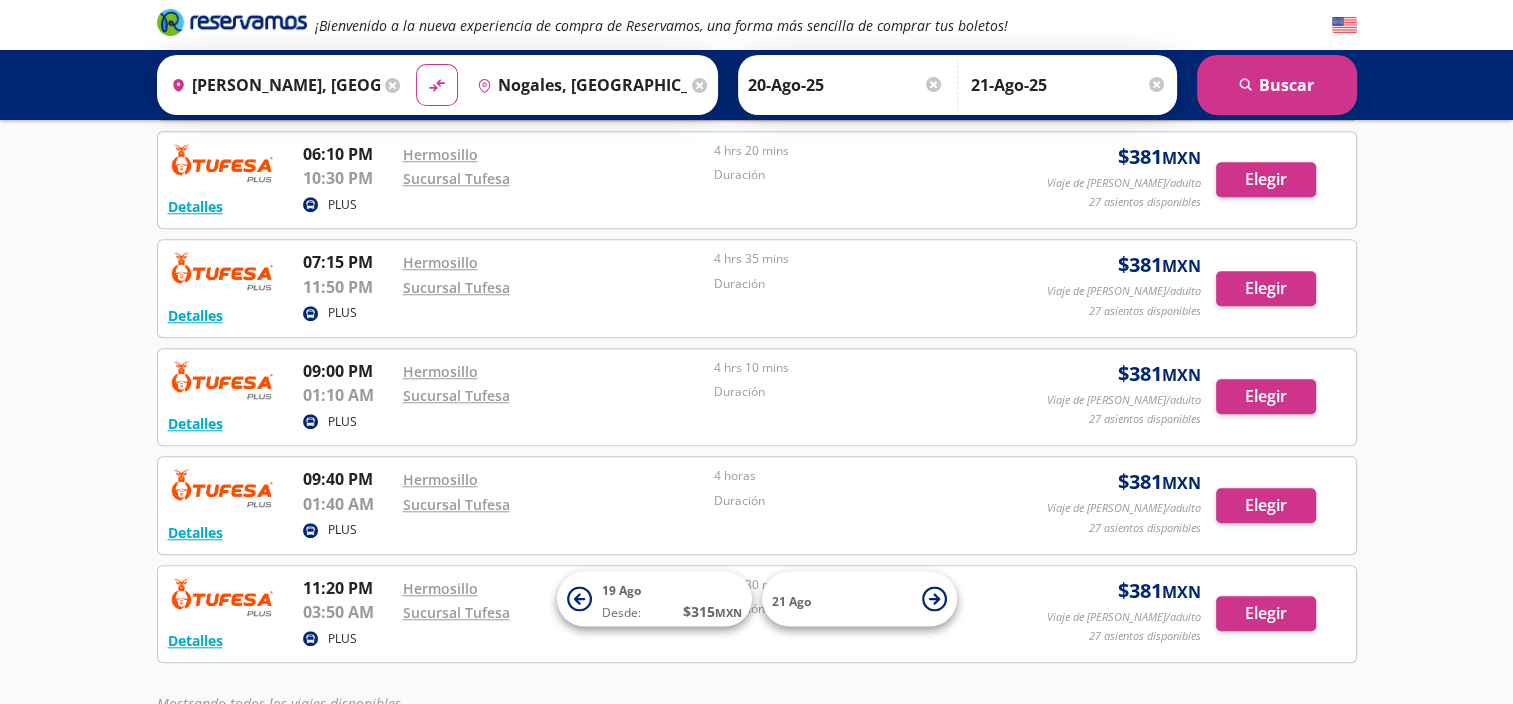 scroll, scrollTop: 1724, scrollLeft: 0, axis: vertical 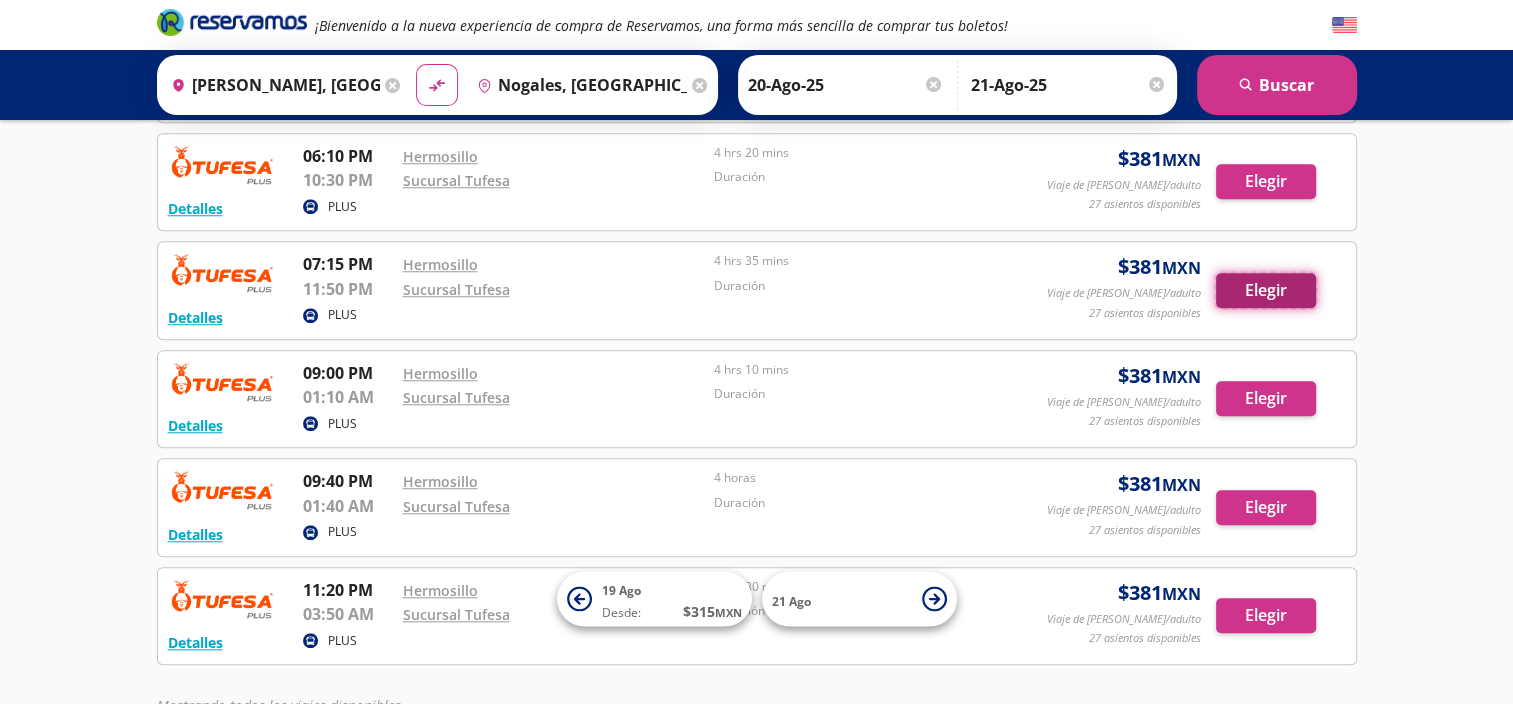 click on "Elegir" at bounding box center [1266, 290] 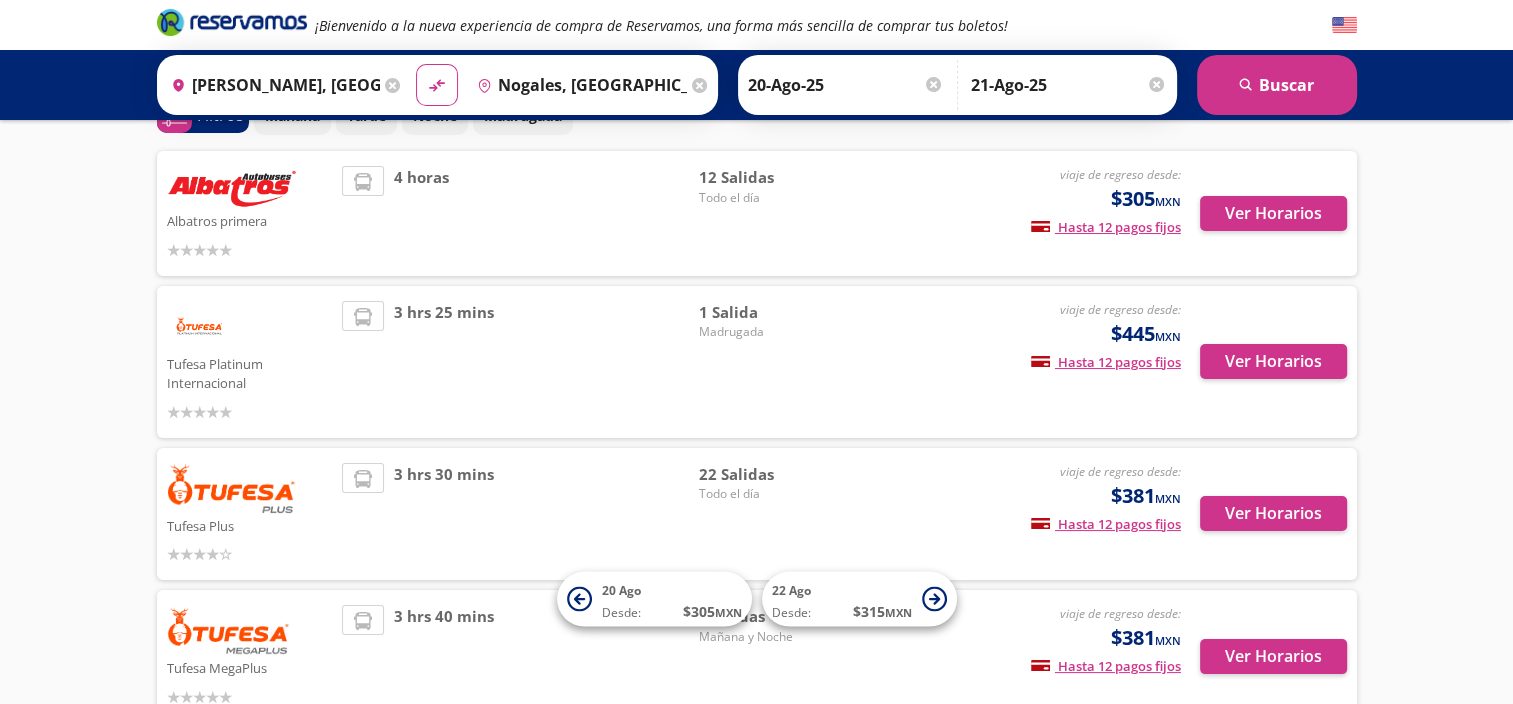 scroll, scrollTop: 220, scrollLeft: 0, axis: vertical 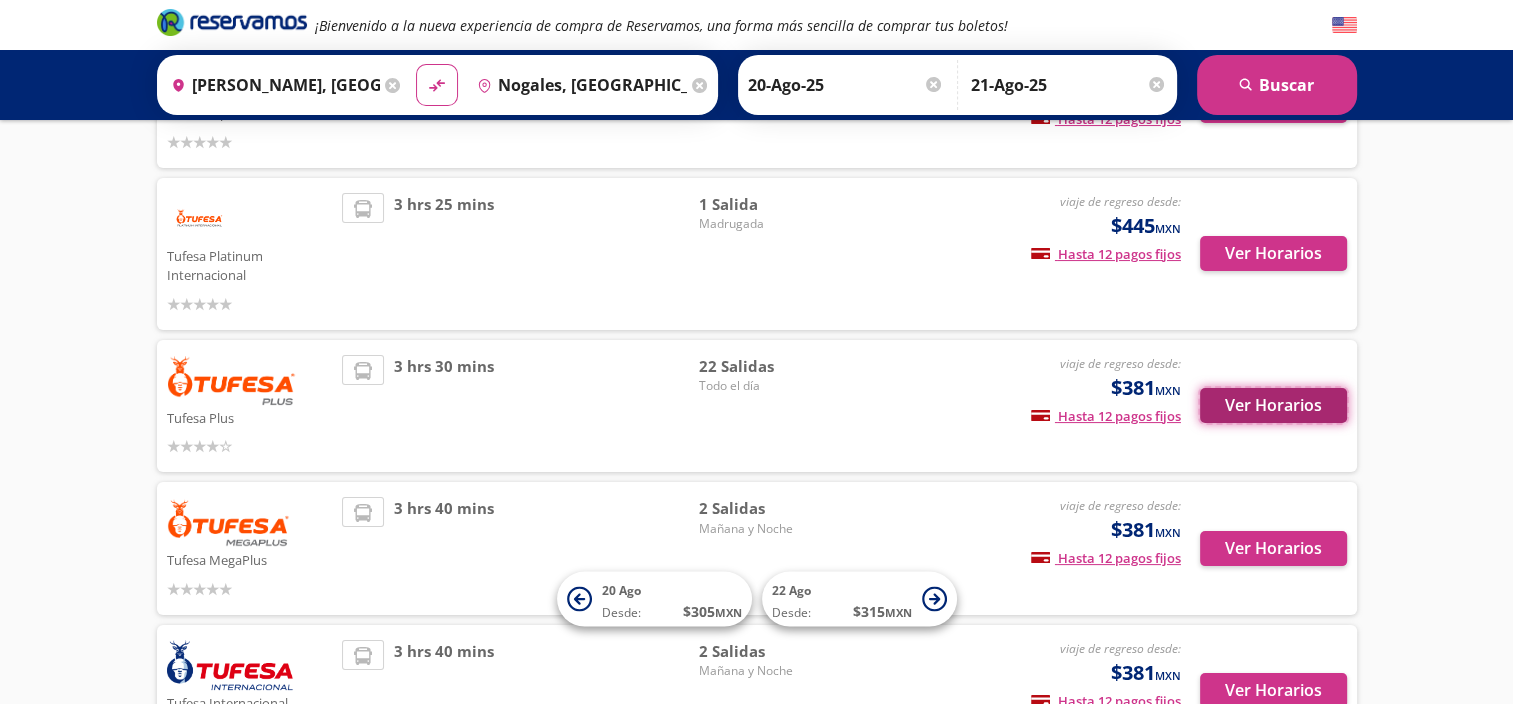 click on "Ver Horarios" at bounding box center [1273, 405] 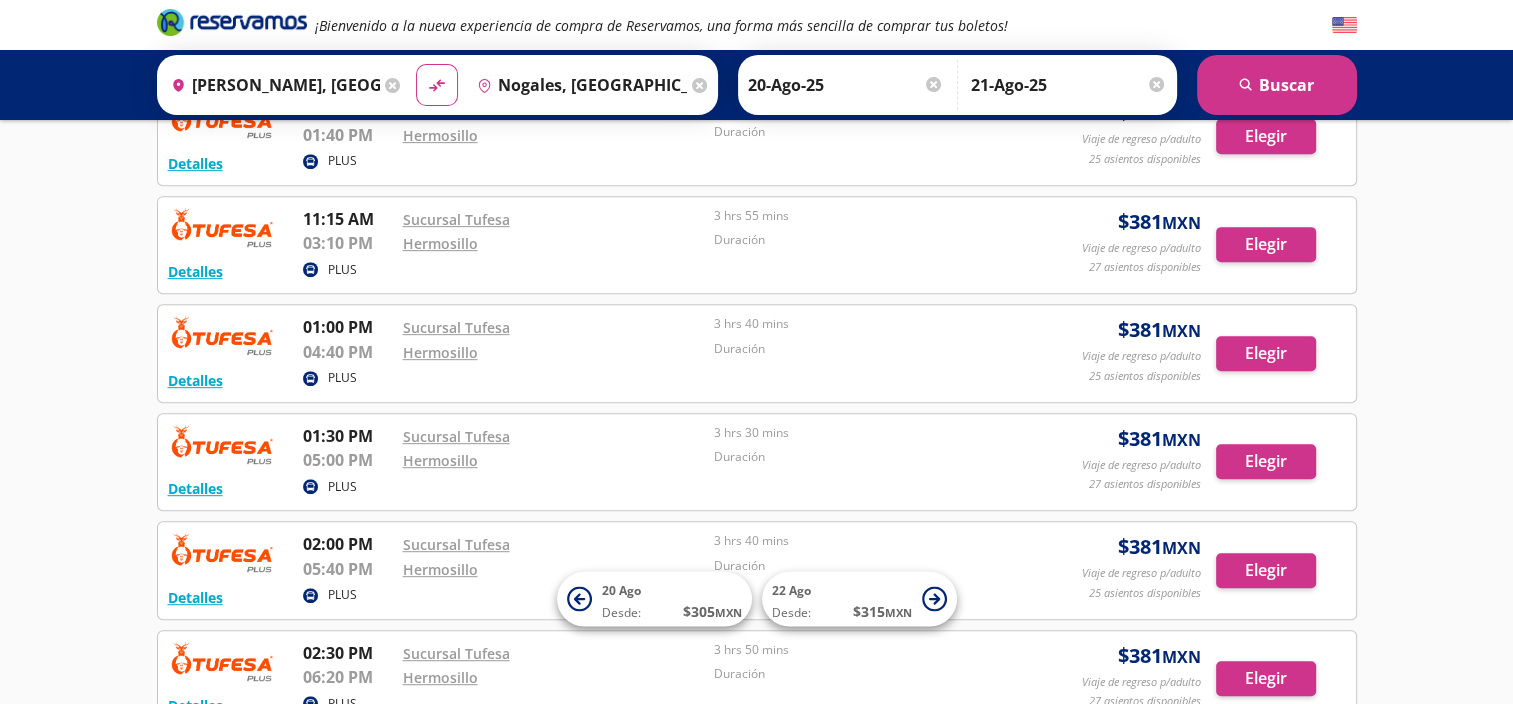 scroll, scrollTop: 991, scrollLeft: 0, axis: vertical 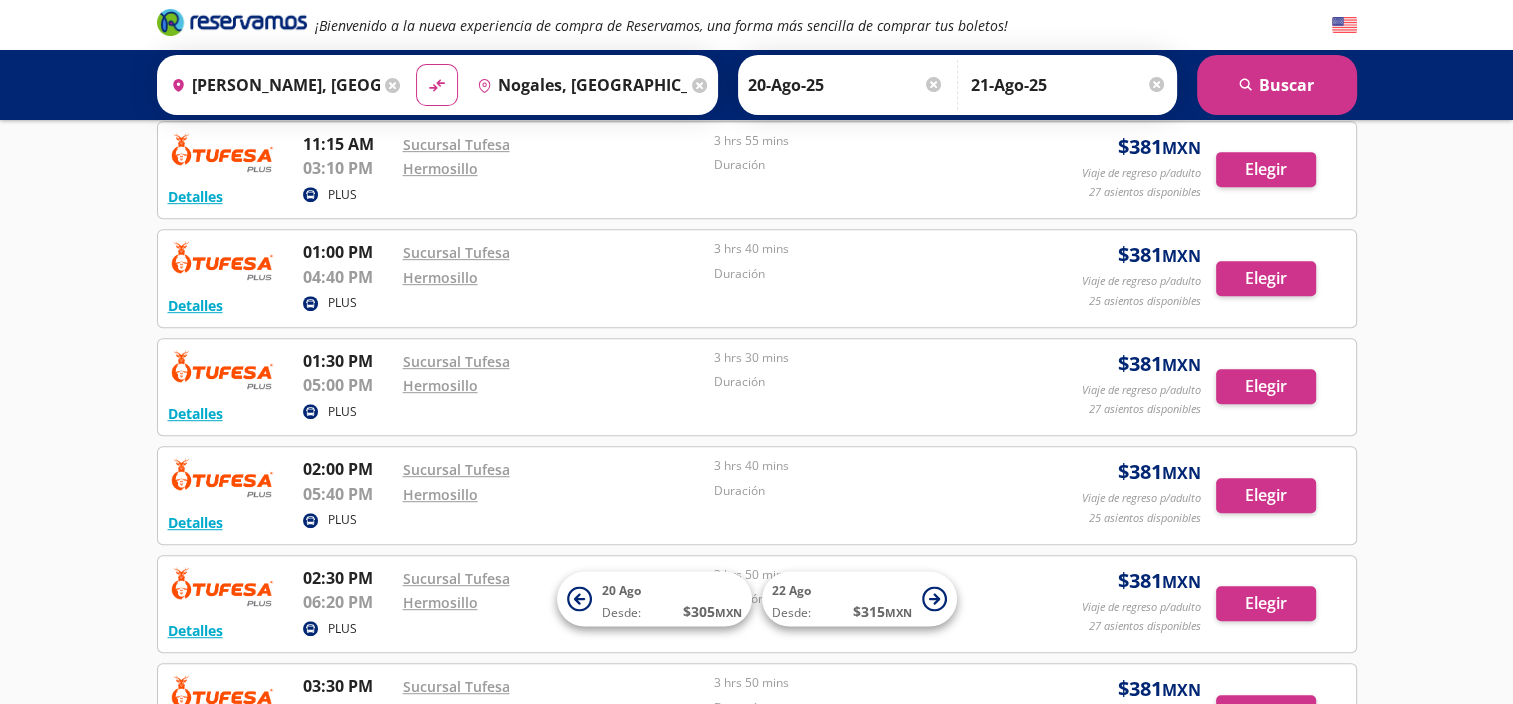 click on "Hermosillo" at bounding box center [554, 277] 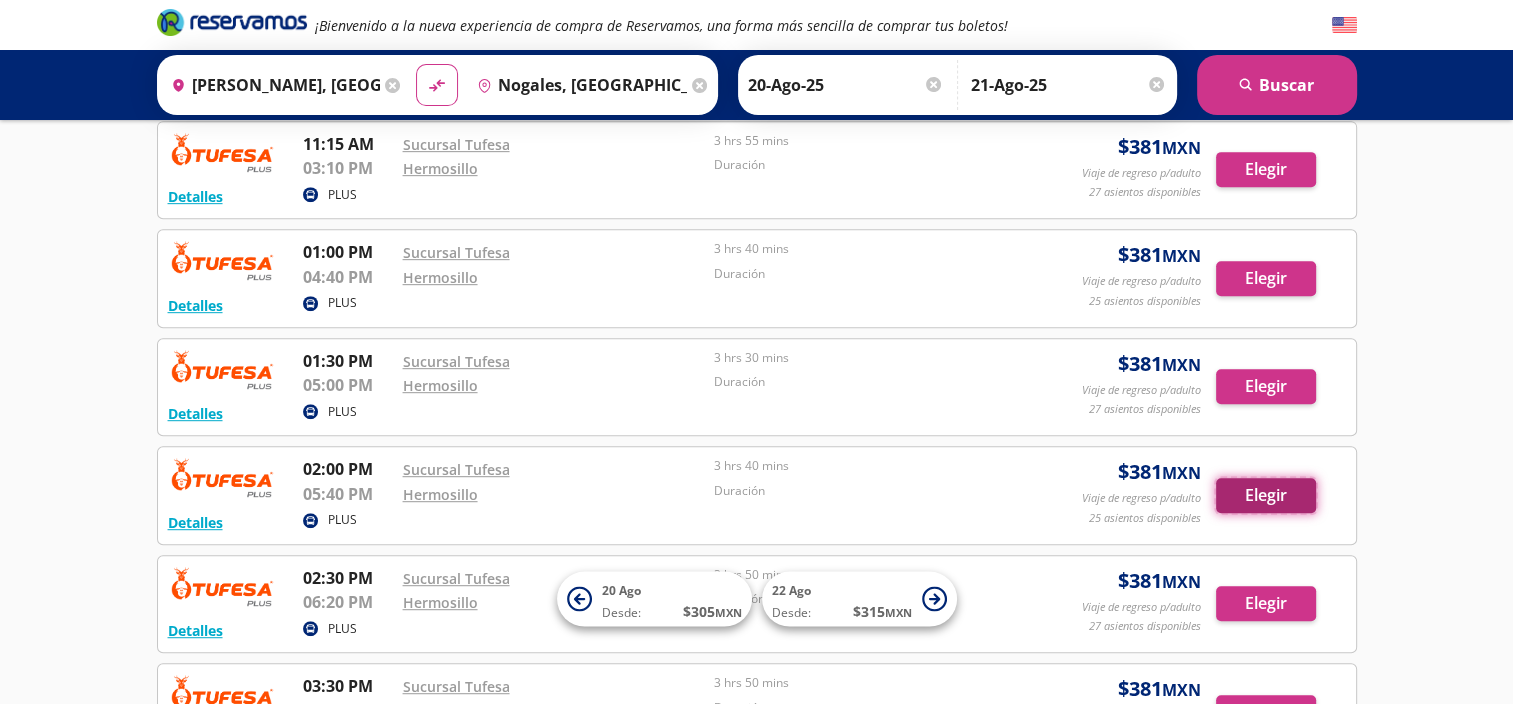 click on "Elegir" at bounding box center (1266, 495) 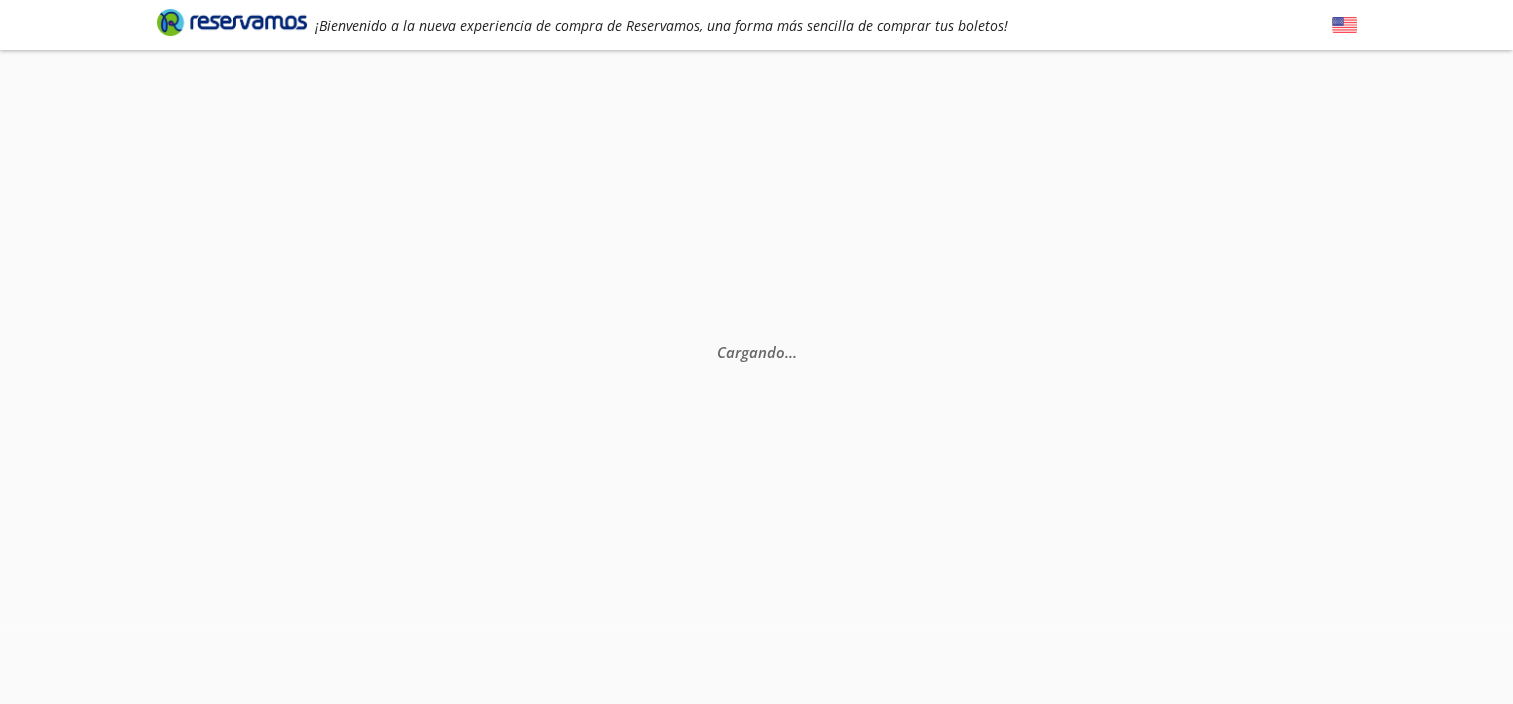 scroll, scrollTop: 0, scrollLeft: 0, axis: both 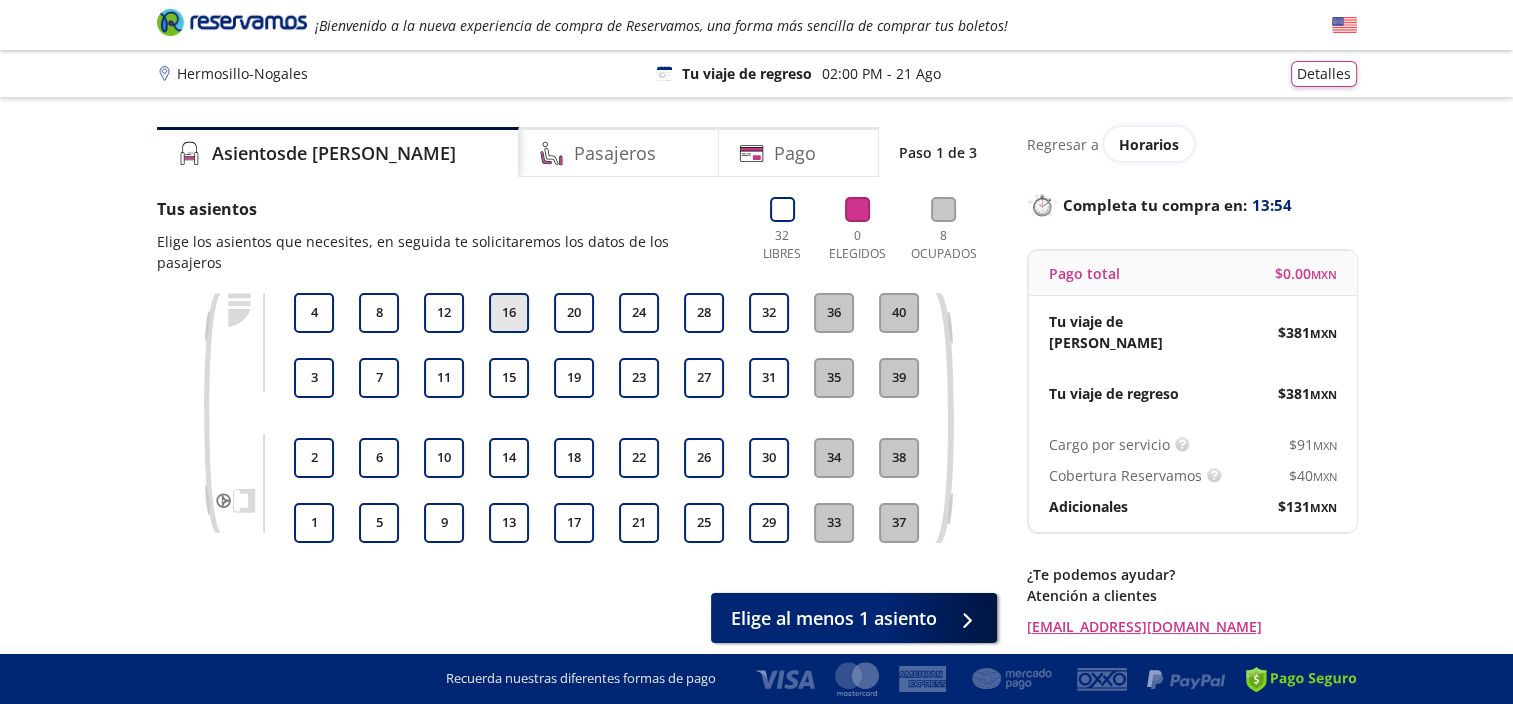 click on "16" at bounding box center [509, 313] 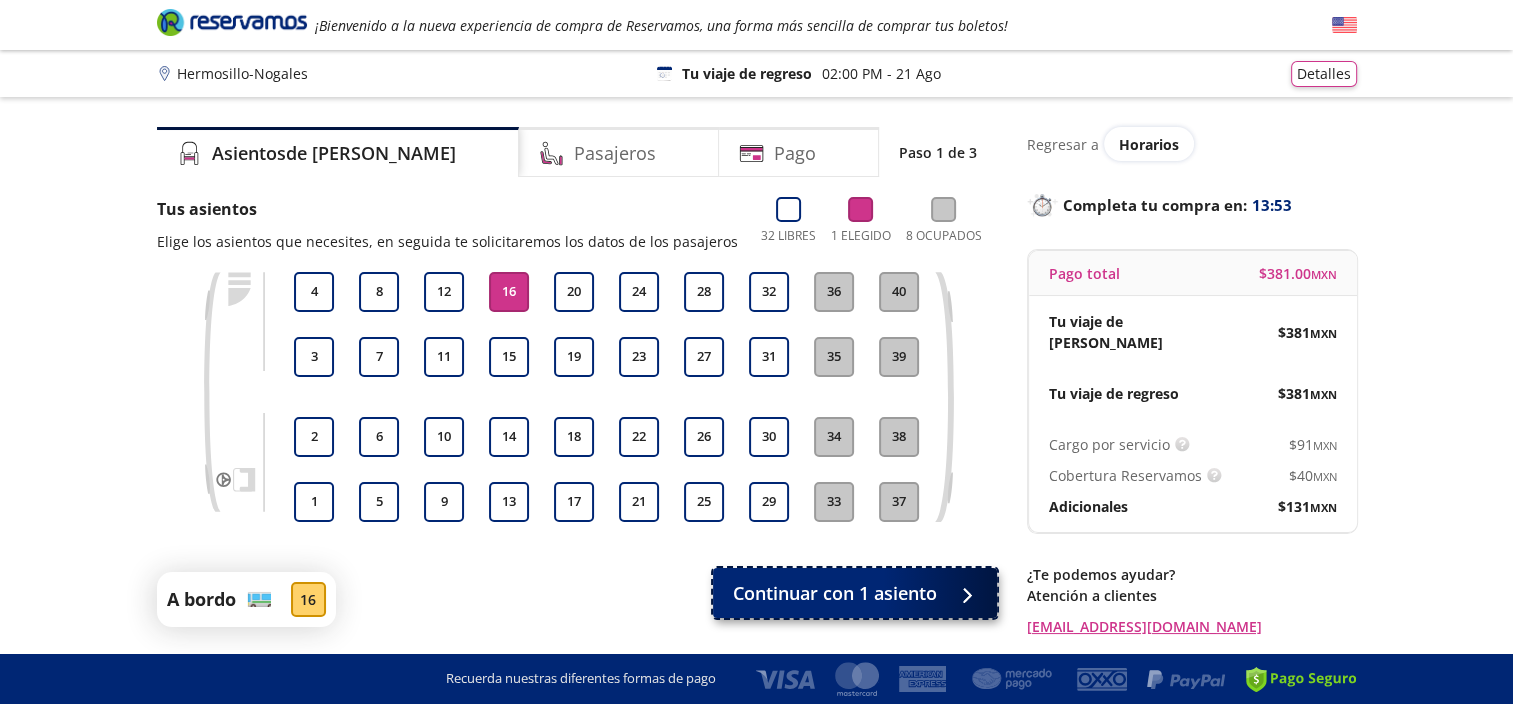 click on "Continuar con 1 asiento" at bounding box center [835, 593] 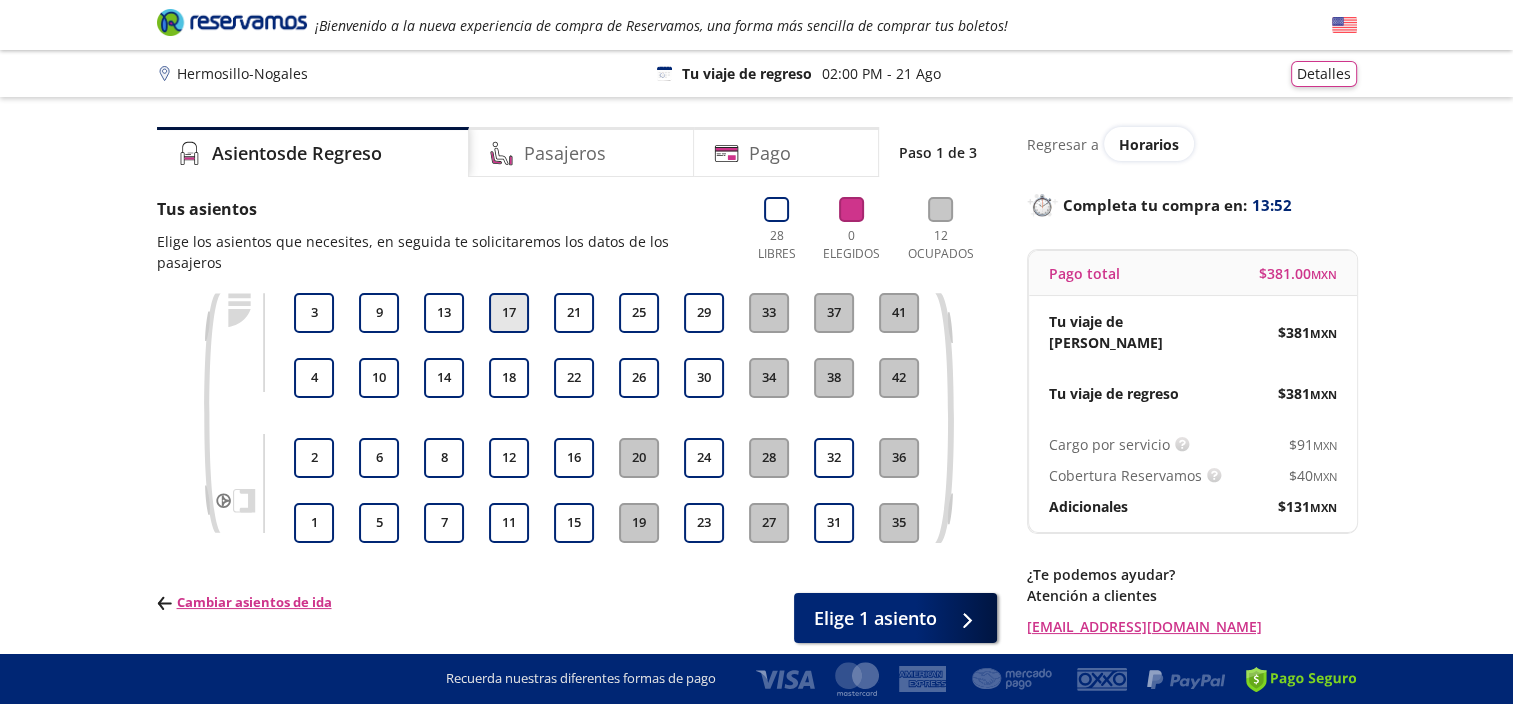 click on "17" at bounding box center (509, 313) 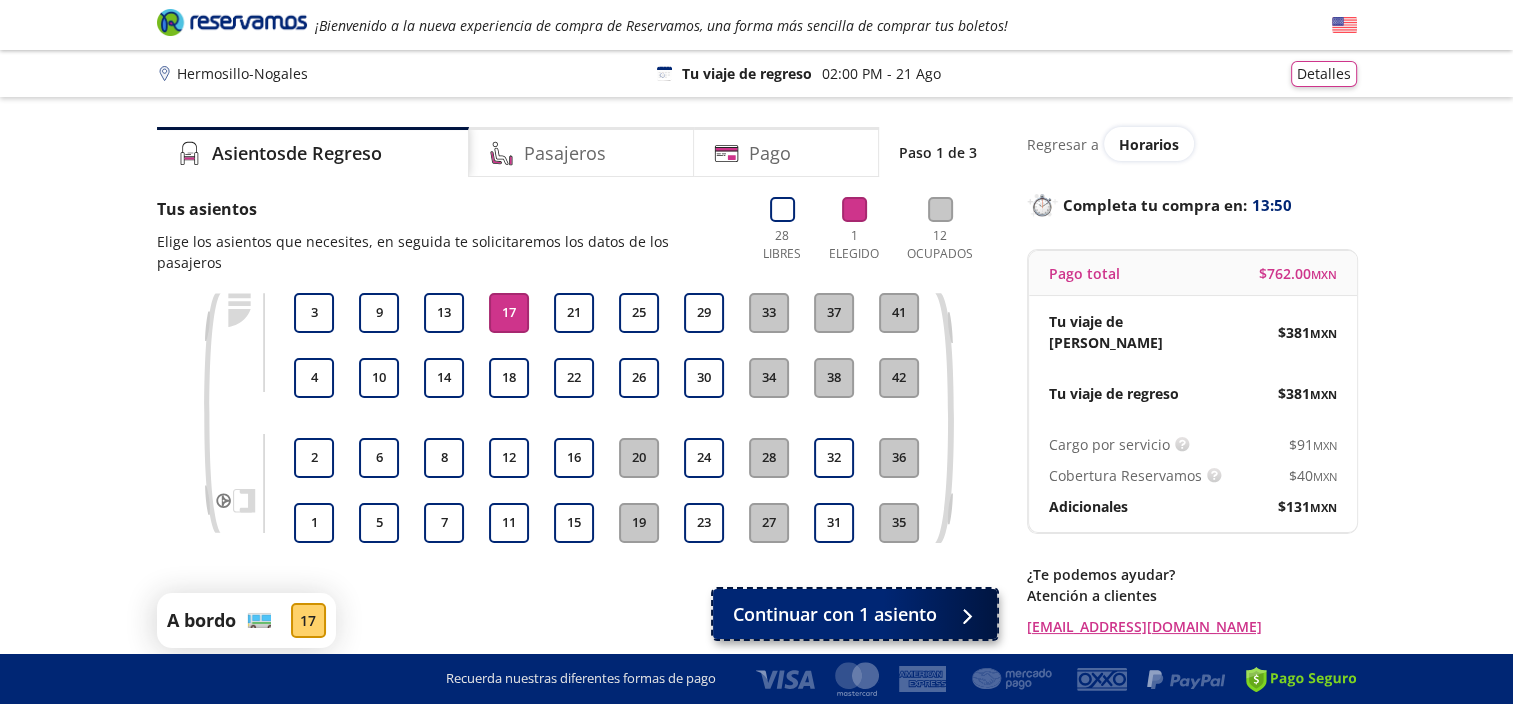 click on "Continuar con 1 asiento" at bounding box center (835, 614) 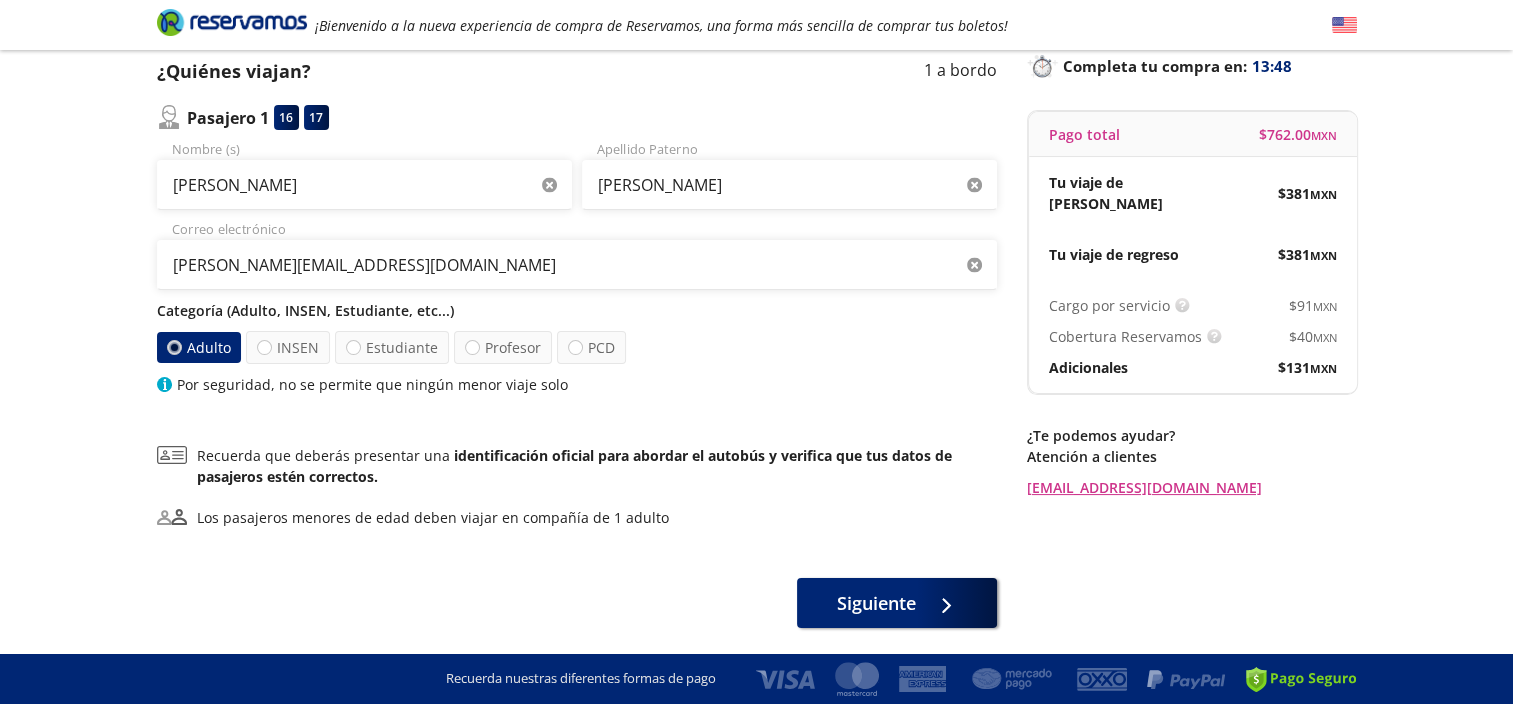 scroll, scrollTop: 140, scrollLeft: 0, axis: vertical 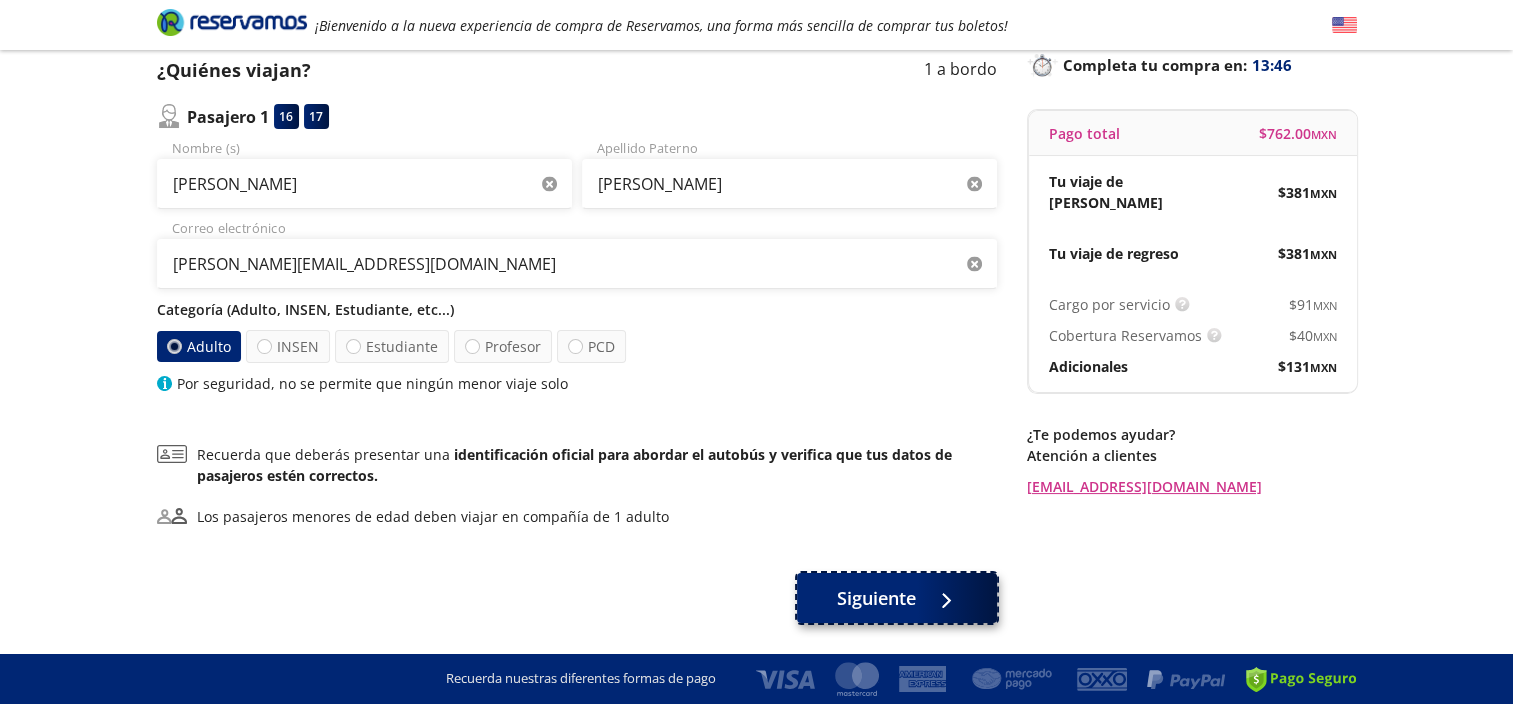 click on "Siguiente" at bounding box center [876, 598] 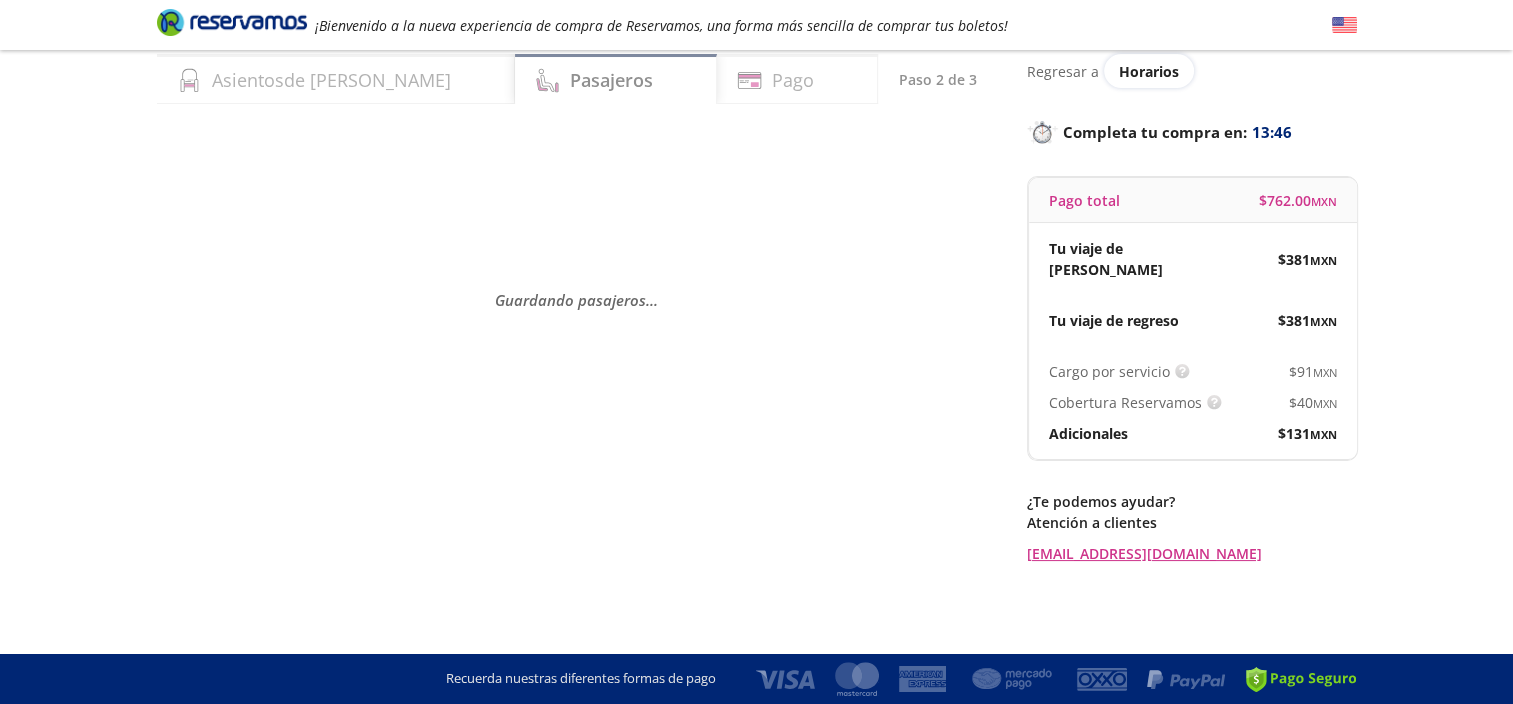 scroll, scrollTop: 0, scrollLeft: 0, axis: both 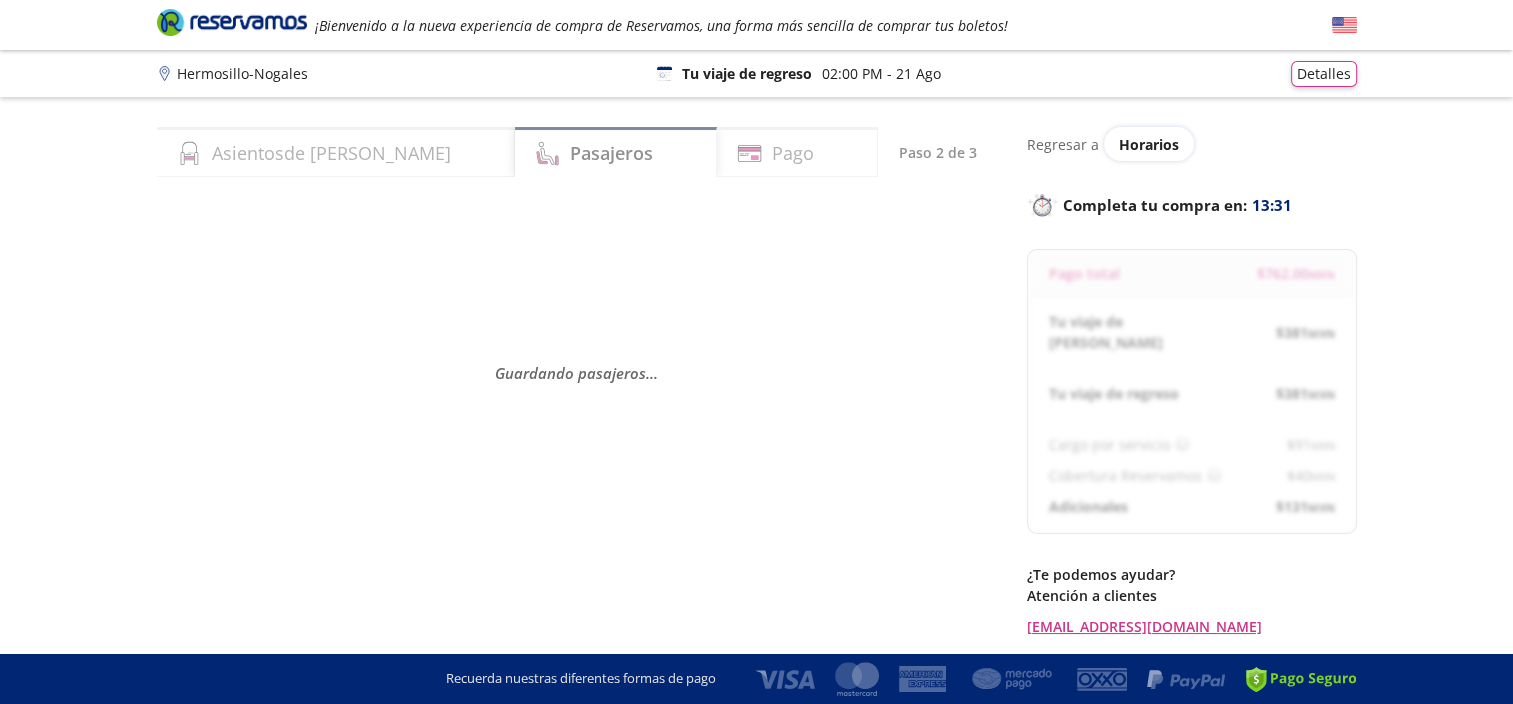 select on "MX" 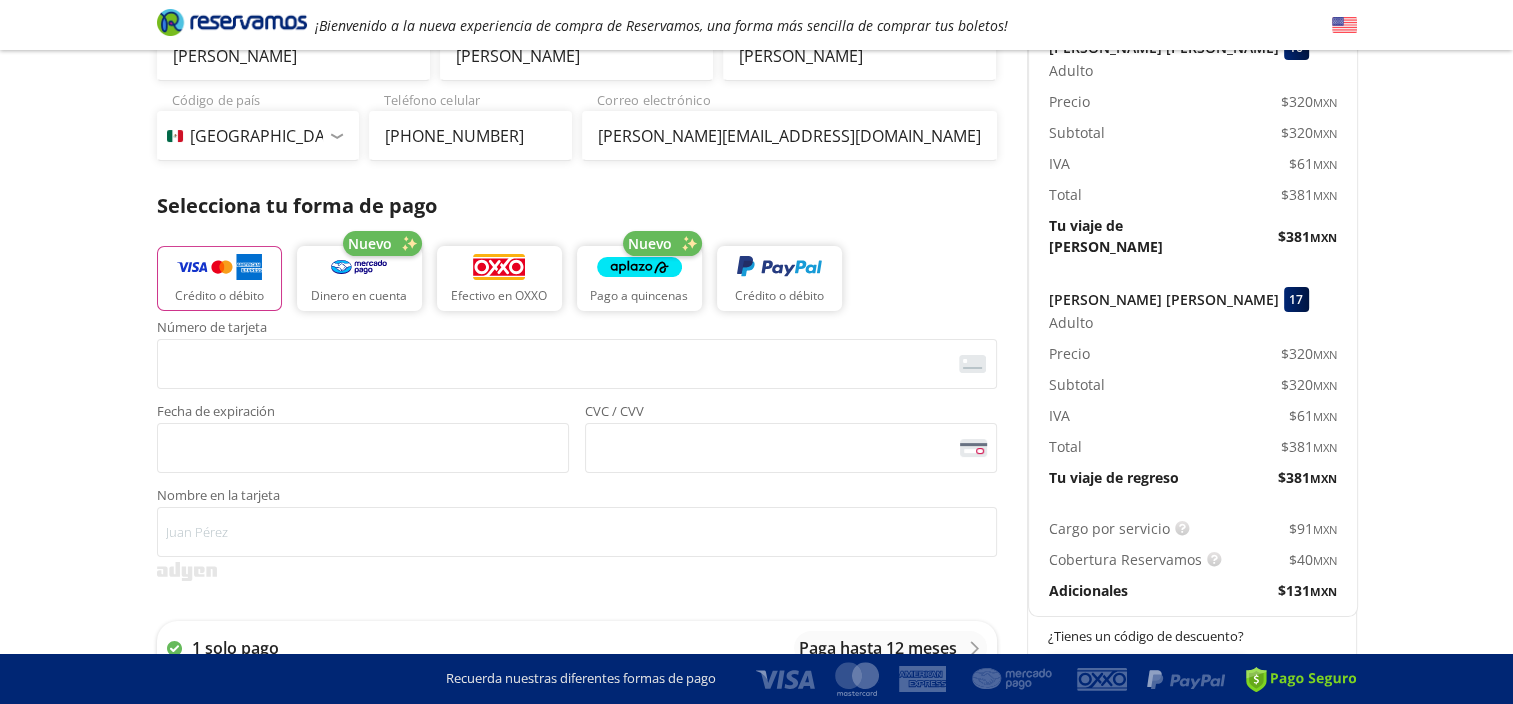 scroll, scrollTop: 396, scrollLeft: 0, axis: vertical 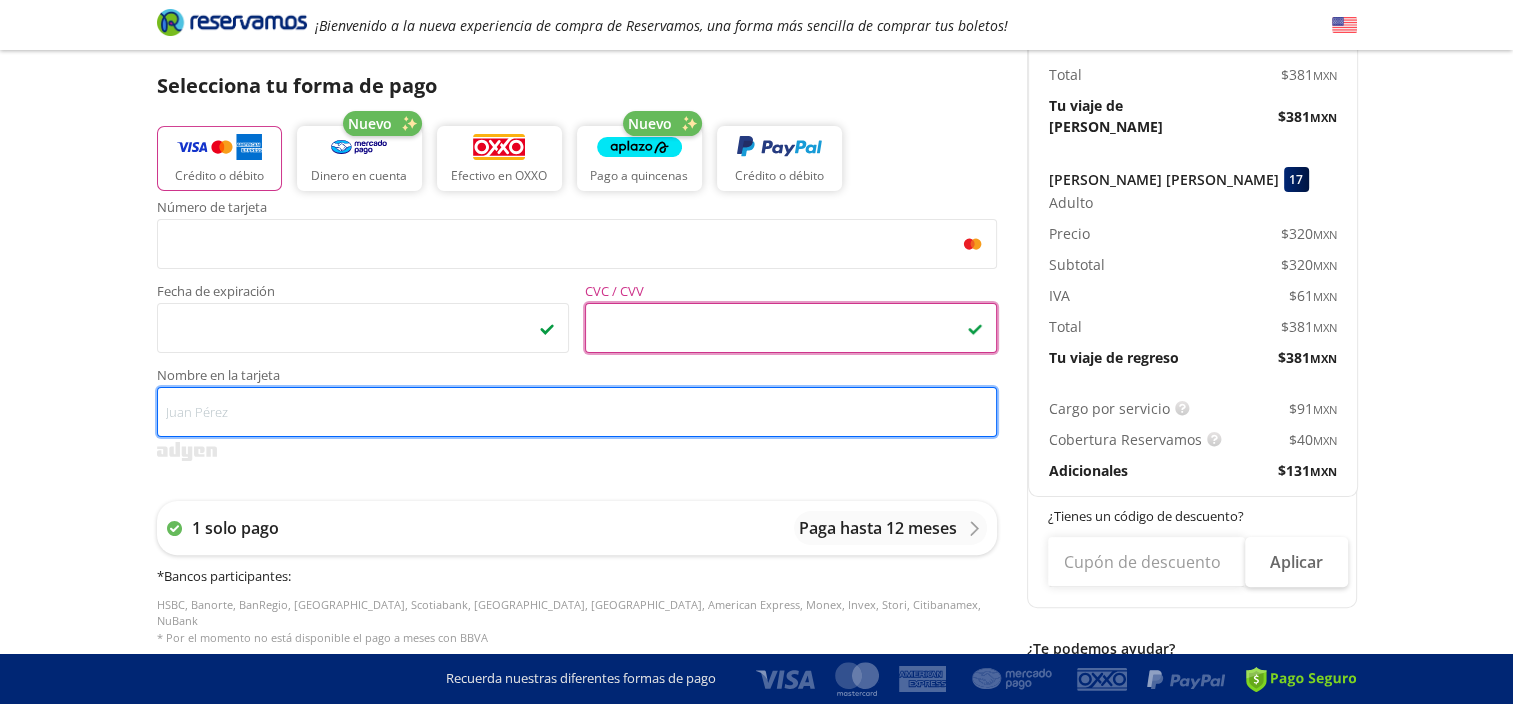 click on "Nombre en la tarjeta" at bounding box center (577, 412) 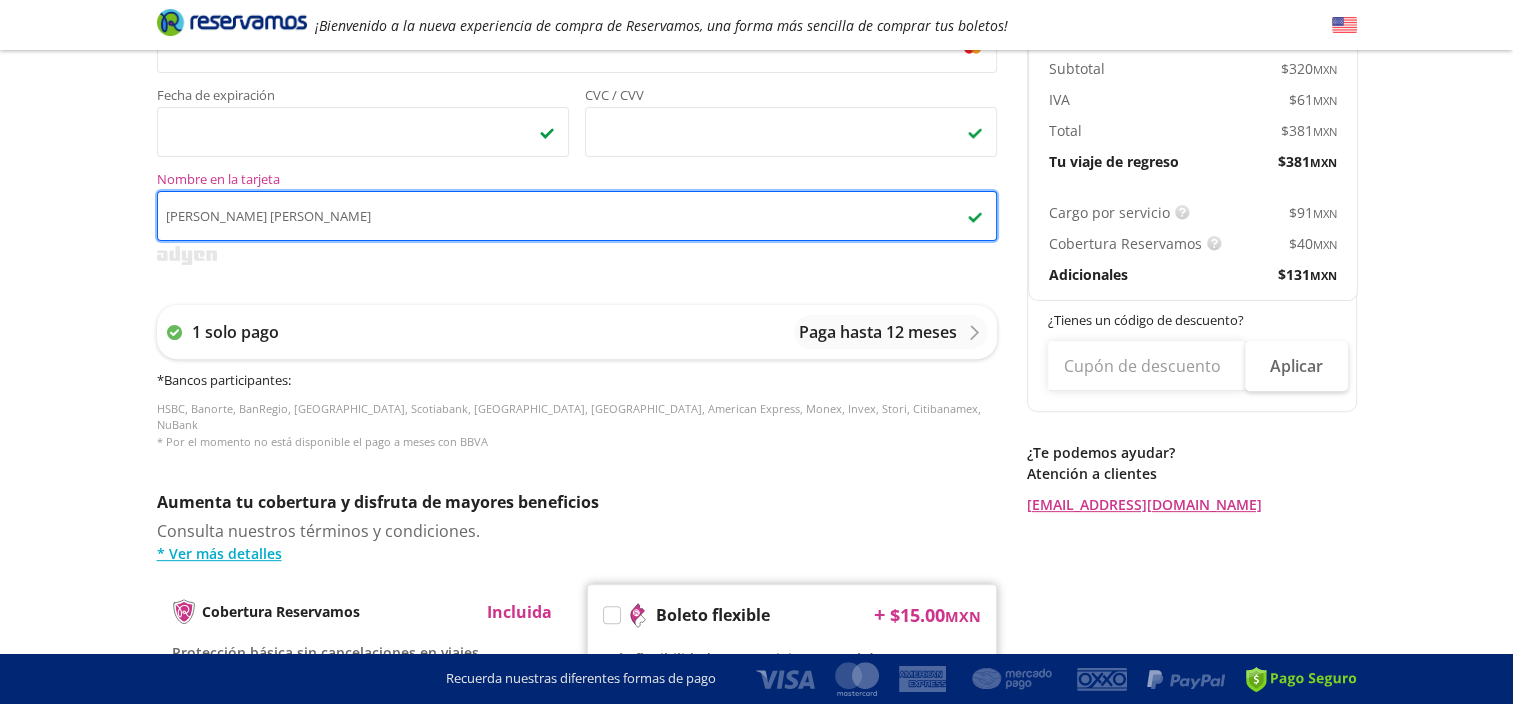 scroll, scrollTop: 896, scrollLeft: 0, axis: vertical 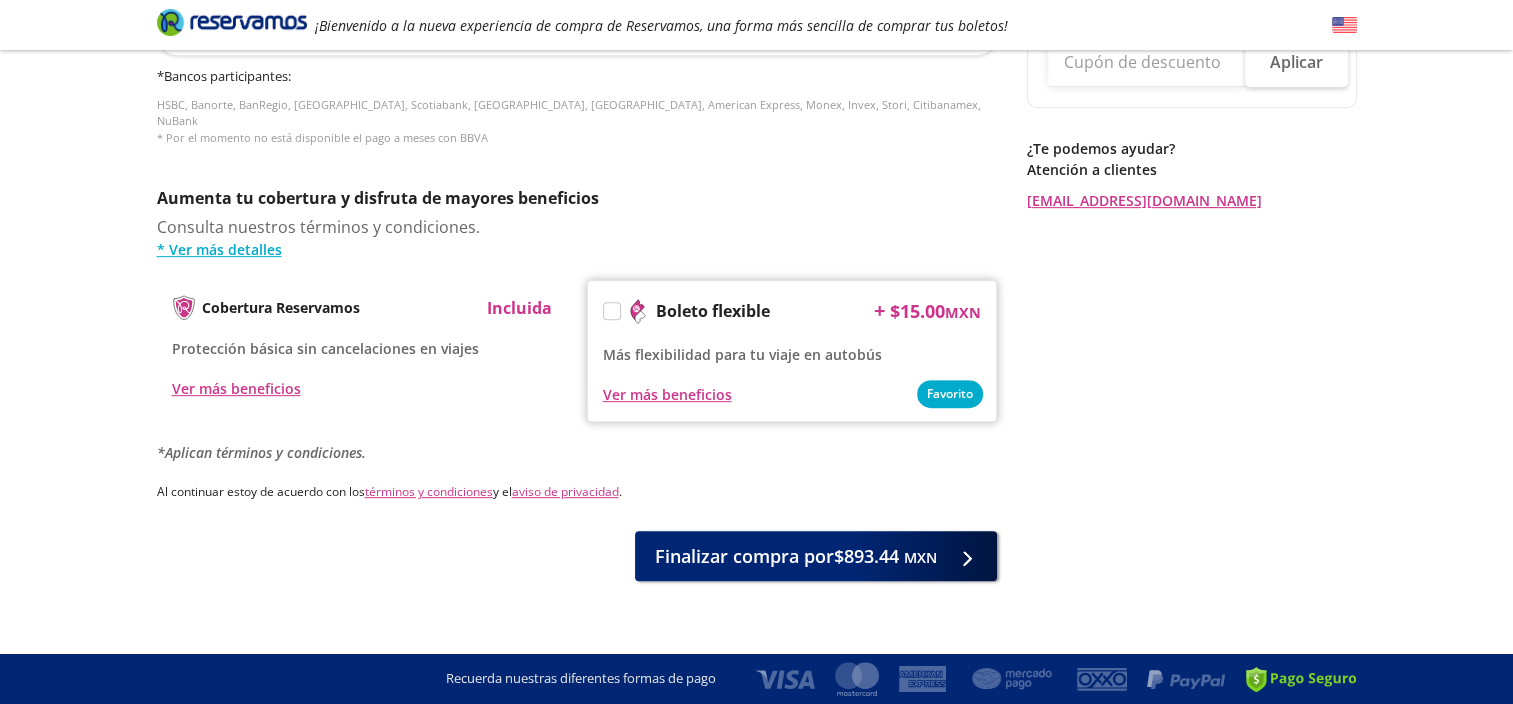 type on "[PERSON_NAME] [PERSON_NAME]" 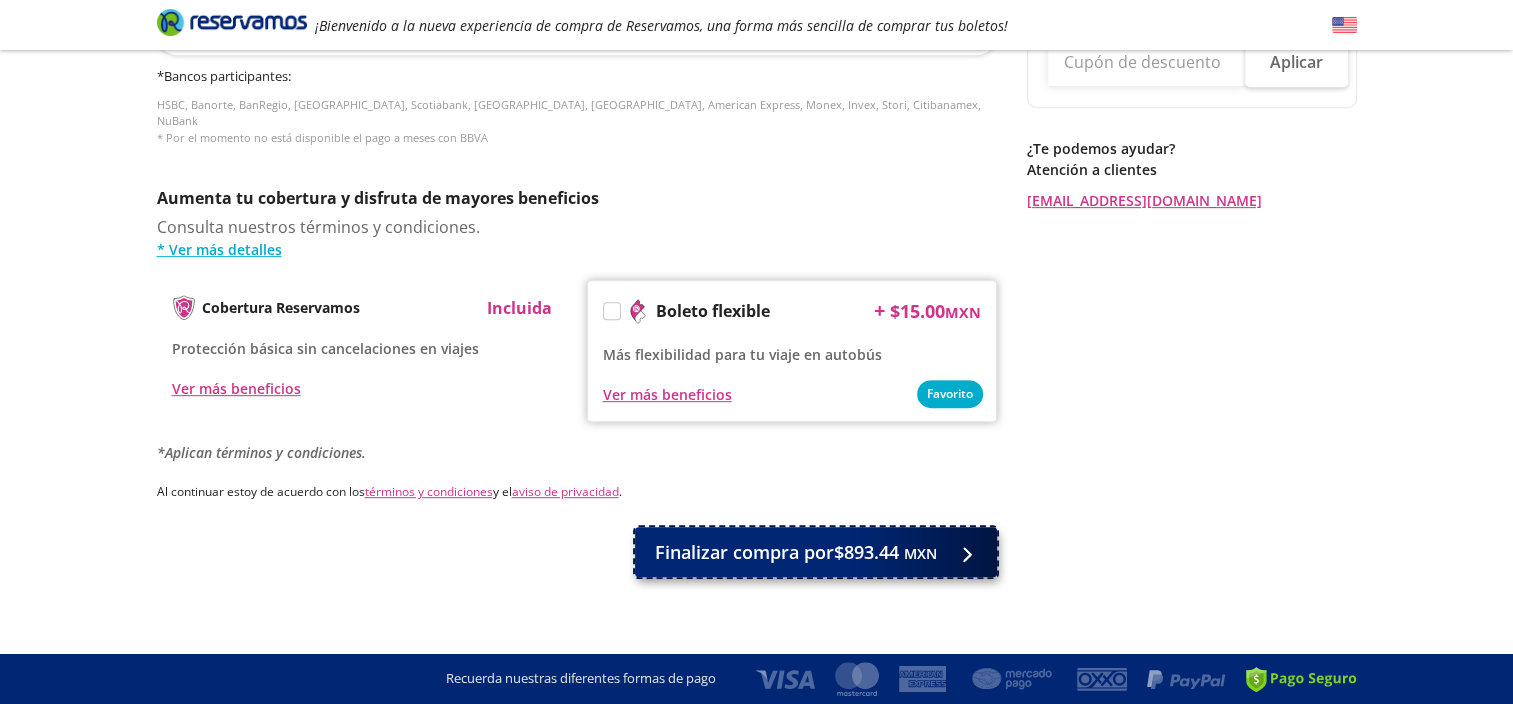 click on "Finalizar compra por  $893.44   MXN" at bounding box center [796, 552] 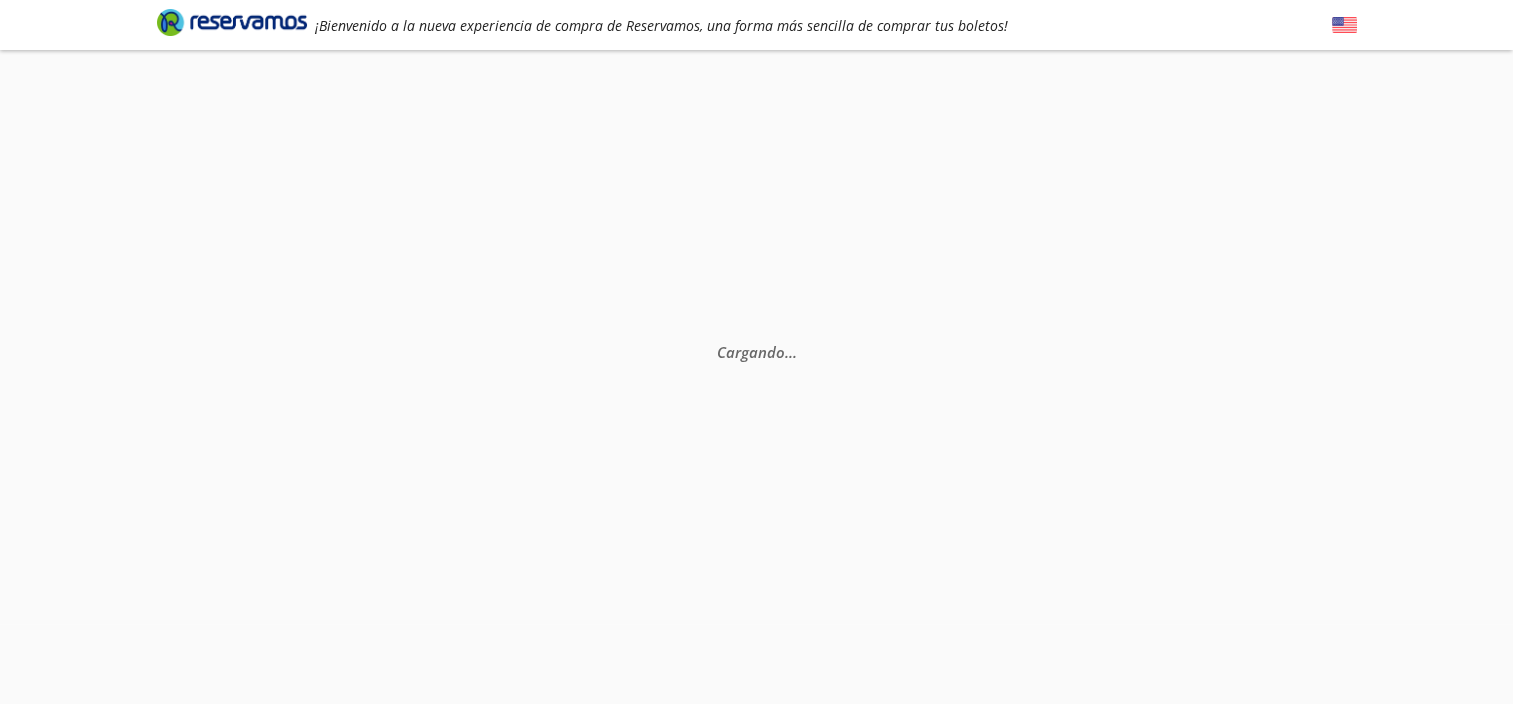scroll, scrollTop: 0, scrollLeft: 0, axis: both 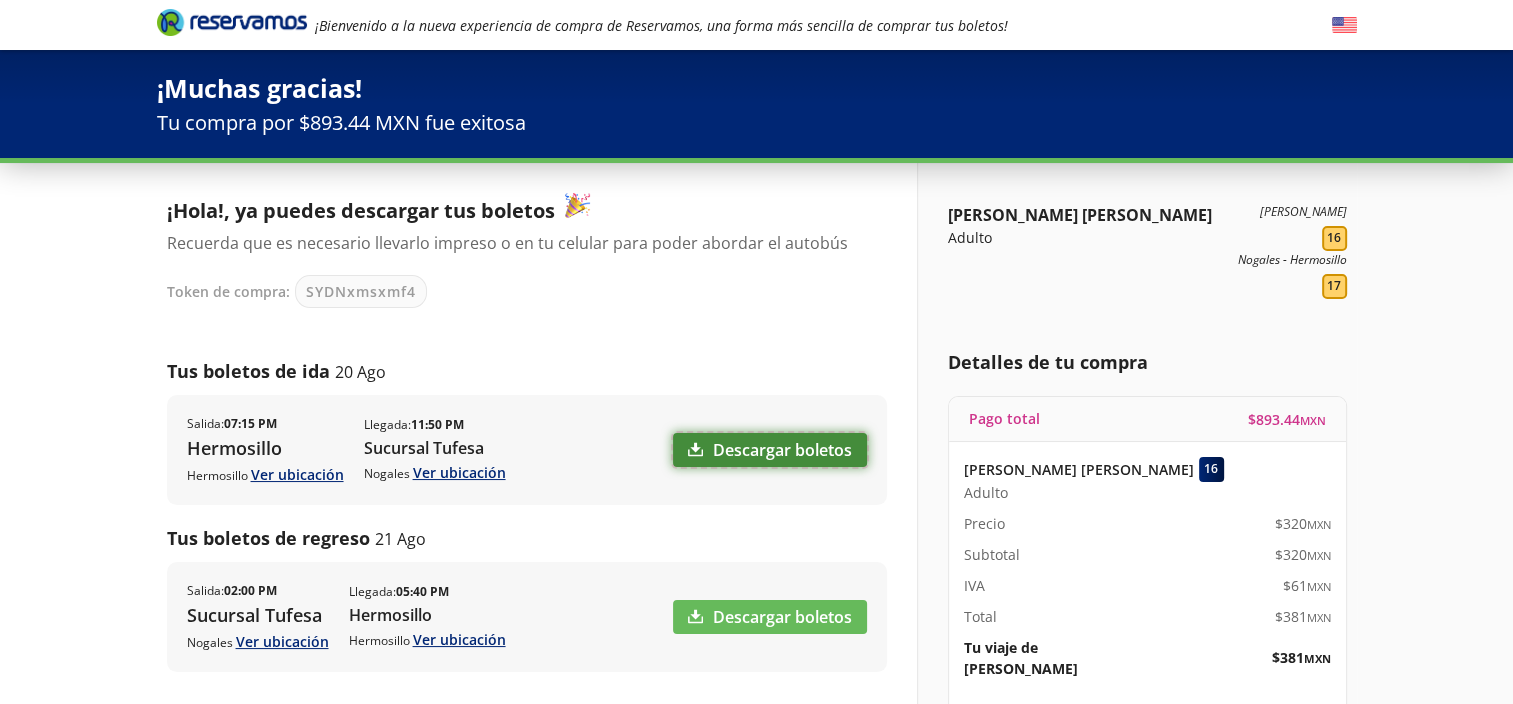 click on "Descargar boletos" at bounding box center [770, 450] 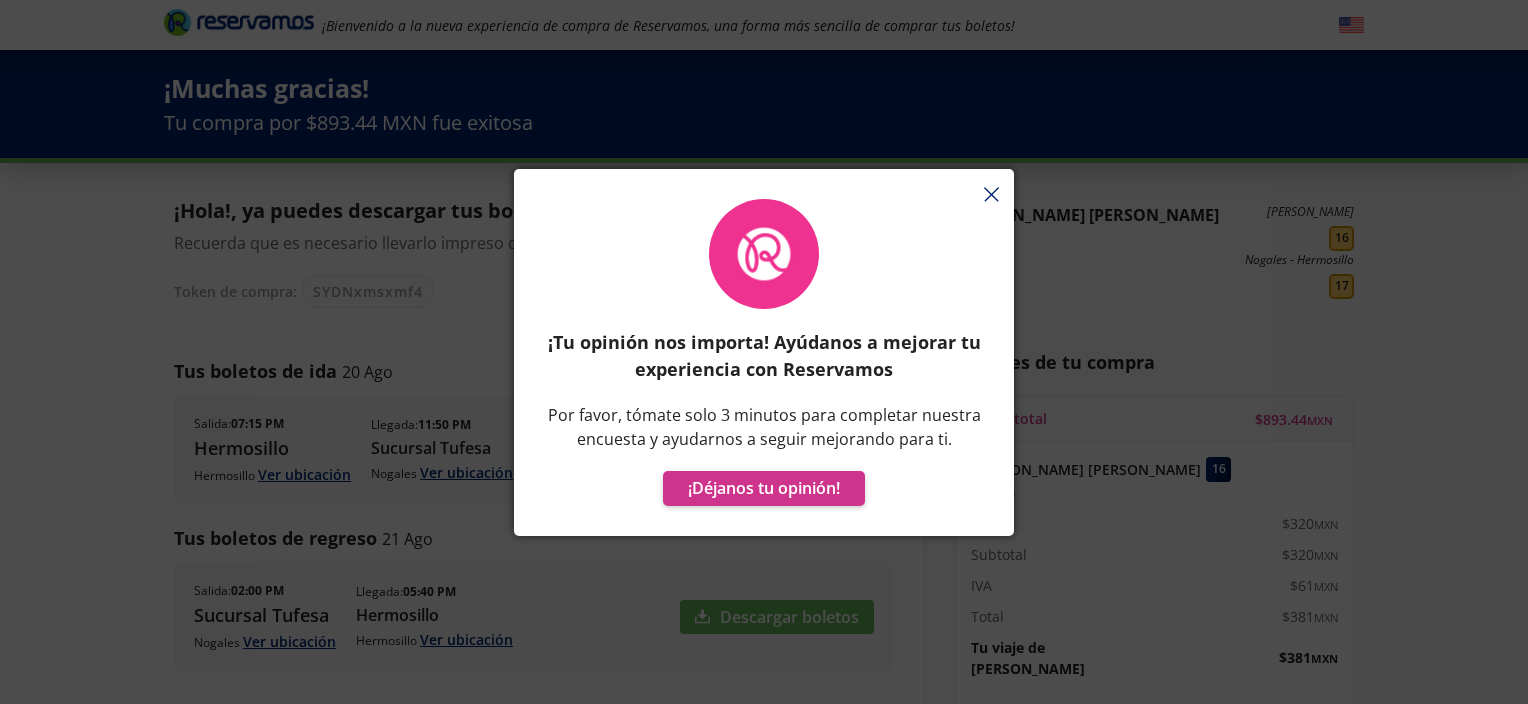click on "¡Tu opinión nos importa! Ayúdanos a mejorar tu experiencia con Reservamos Por favor, tómate solo 3 minutos para completar nuestra encuesta y ayudarnos a seguir mejorando para ti. ¡Déjanos tu opinión!" at bounding box center (764, 362) 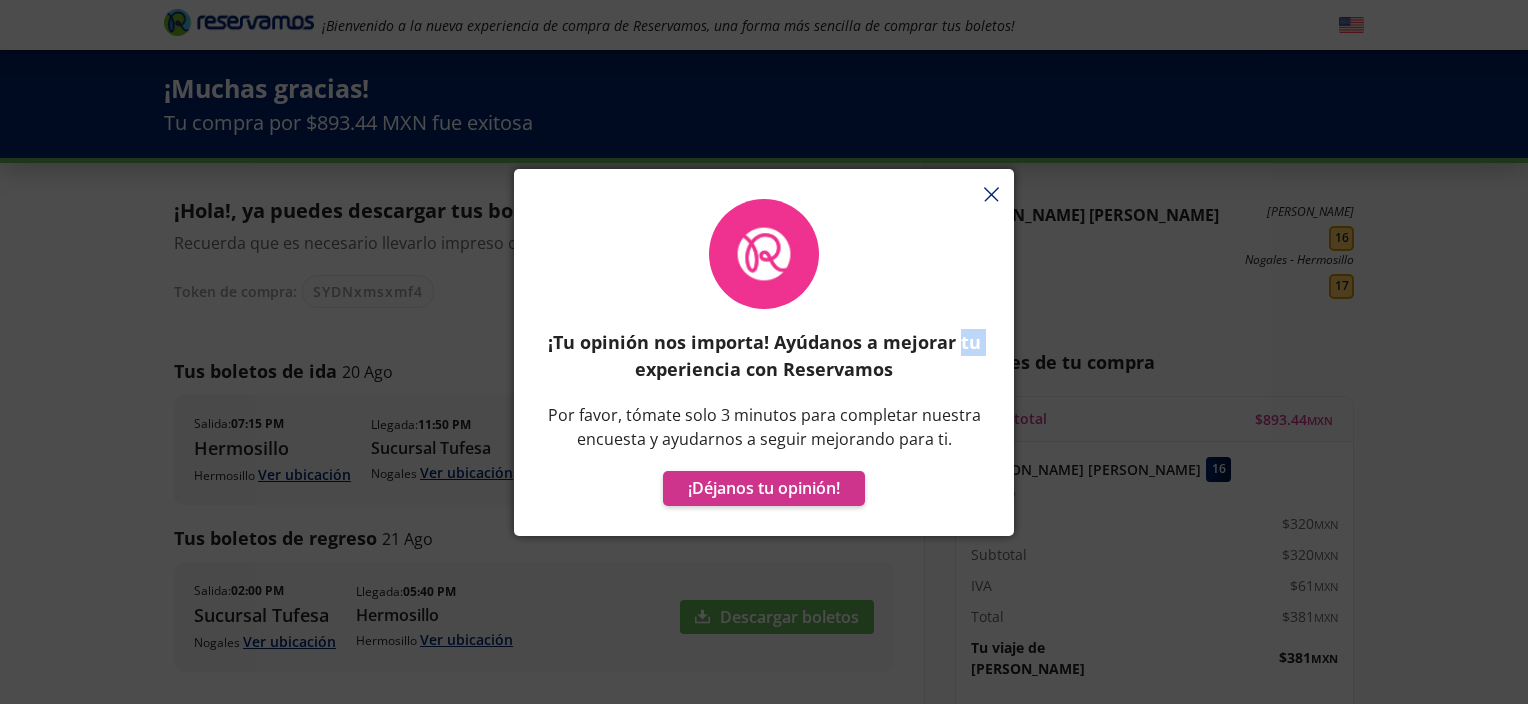 click on "¡Tu opinión nos importa! Ayúdanos a mejorar tu experiencia con Reservamos Por favor, tómate solo 3 minutos para completar nuestra encuesta y ayudarnos a seguir mejorando para ti. ¡Déjanos tu opinión!" at bounding box center [764, 352] 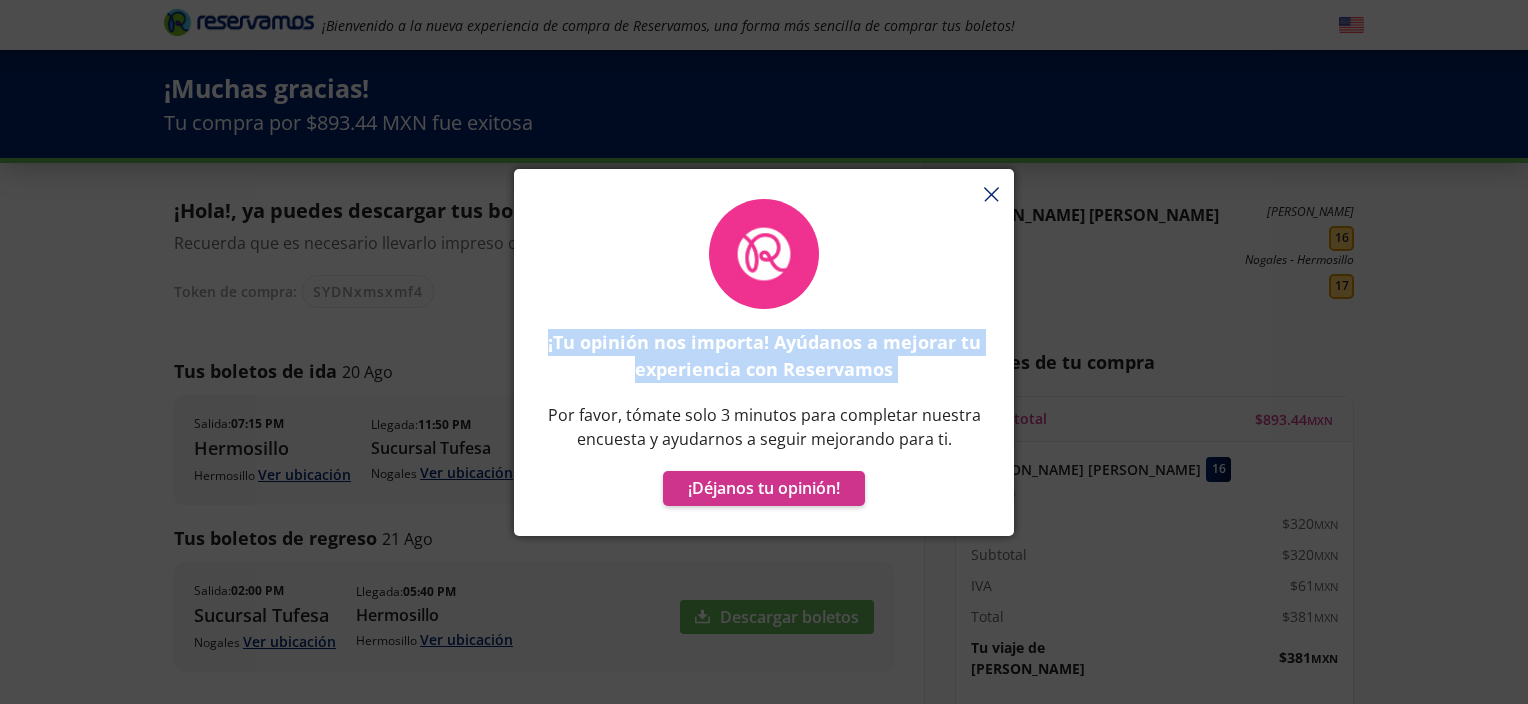 click on "¡Tu opinión nos importa! Ayúdanos a mejorar tu experiencia con Reservamos Por favor, tómate solo 3 minutos para completar nuestra encuesta y ayudarnos a seguir mejorando para ti. ¡Déjanos tu opinión!" at bounding box center (764, 362) 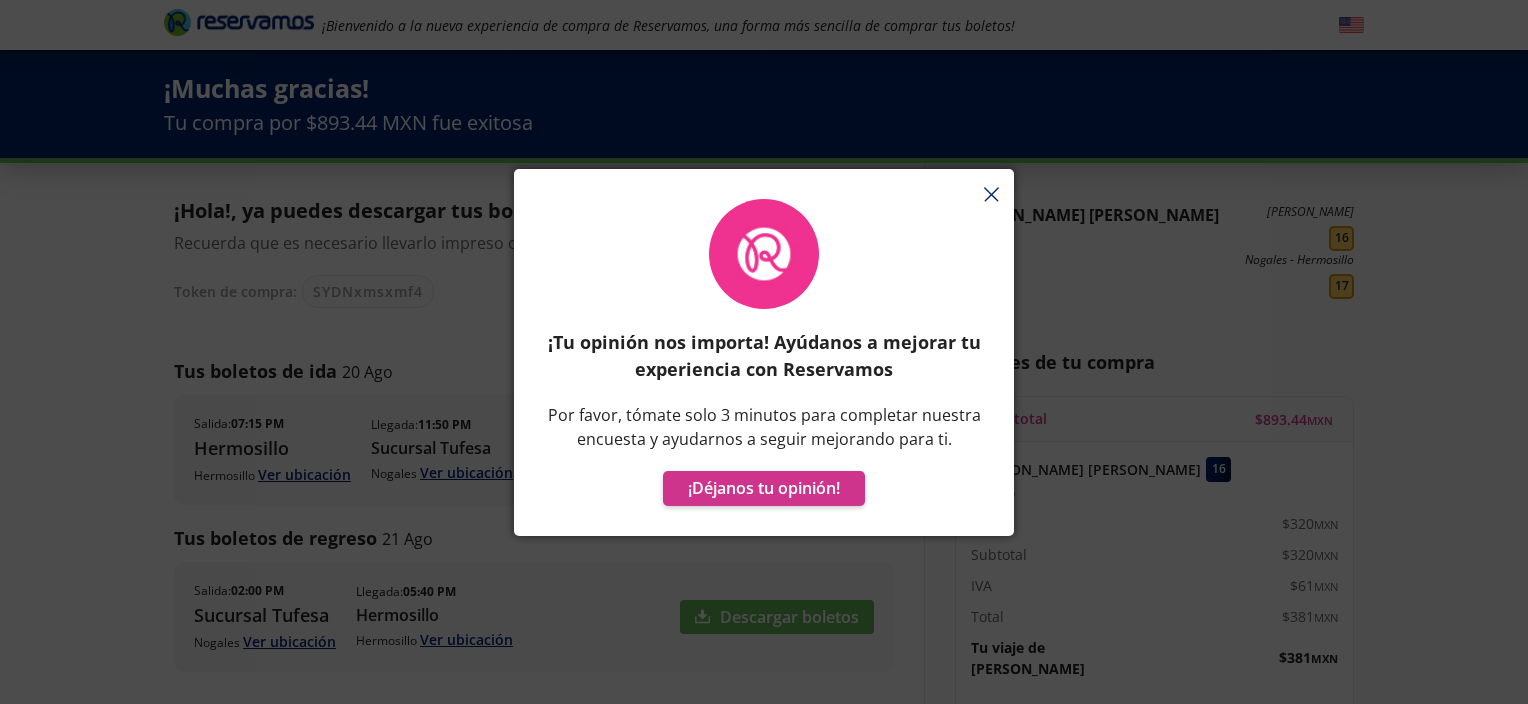 click on "¡Tu opinión nos importa! Ayúdanos a mejorar tu experiencia con Reservamos Por favor, tómate solo 3 minutos para completar nuestra encuesta y ayudarnos a seguir mejorando para ti. ¡Déjanos tu opinión!" at bounding box center [764, 352] 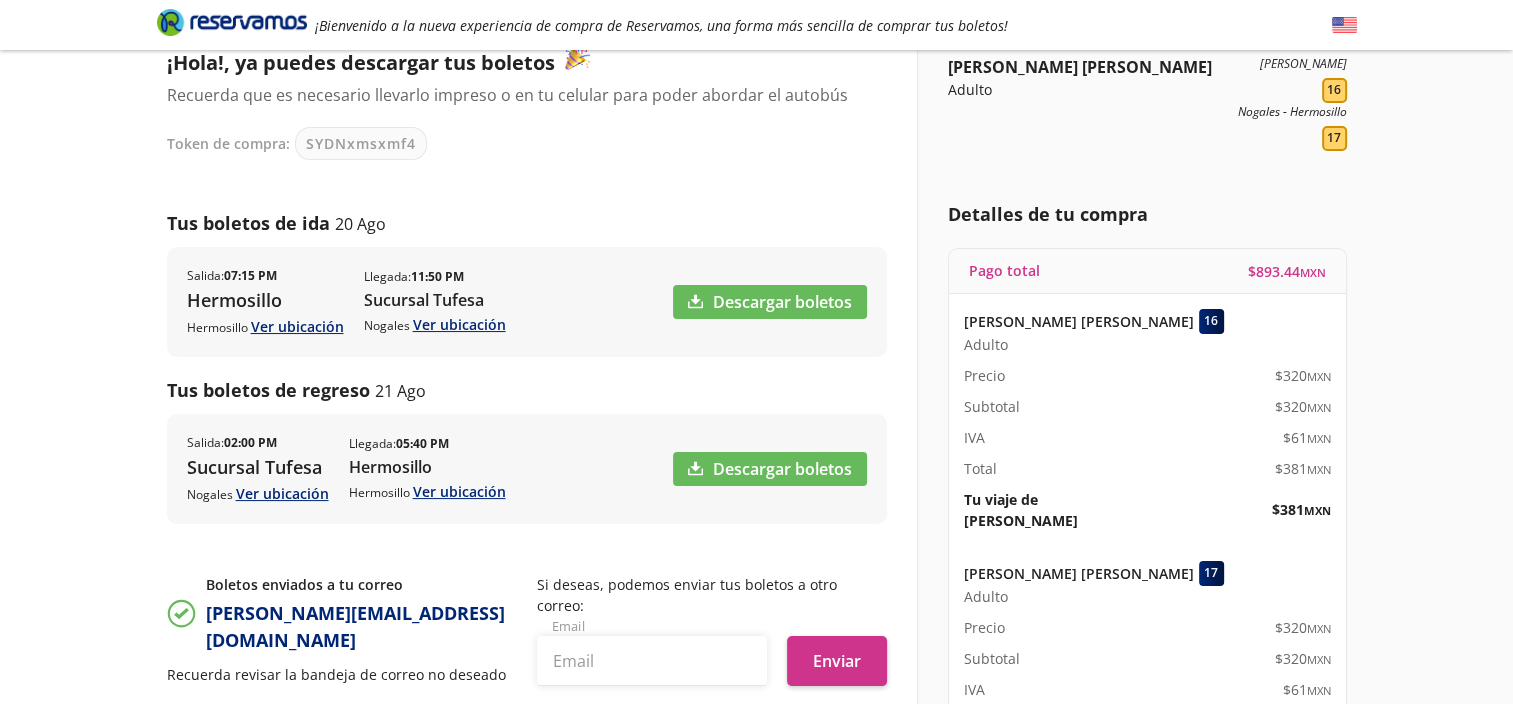 scroll, scrollTop: 148, scrollLeft: 0, axis: vertical 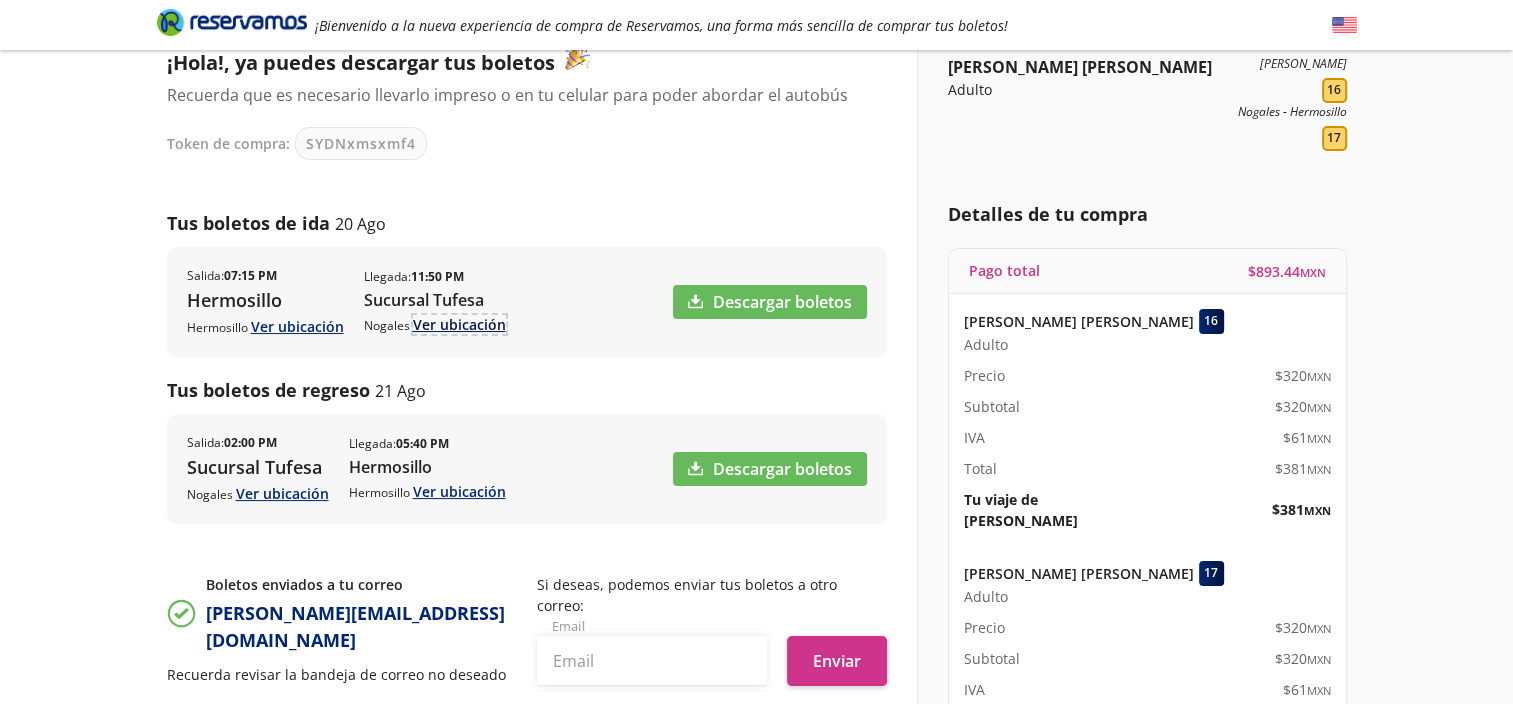 click on "Ver ubicación" at bounding box center (459, 324) 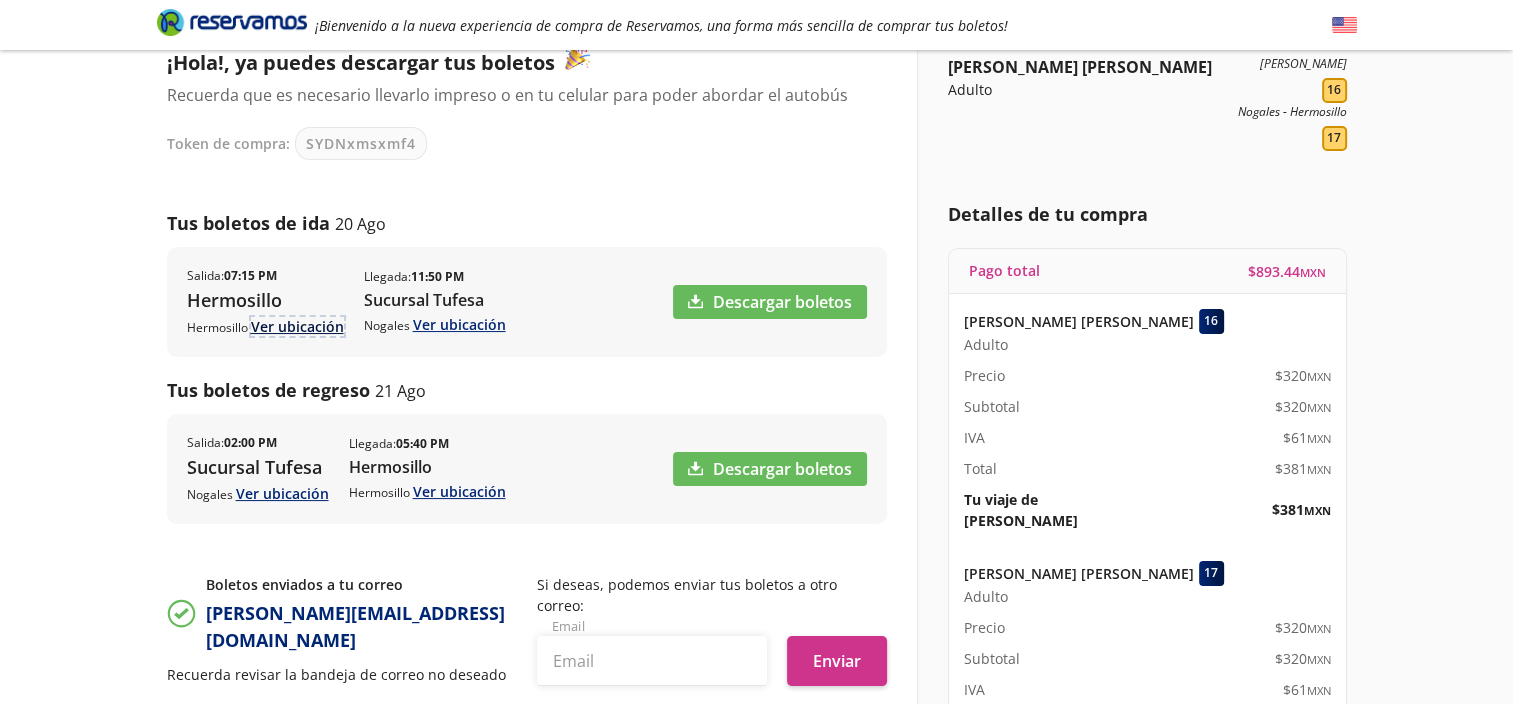 click on "Ver ubicación" at bounding box center [297, 326] 